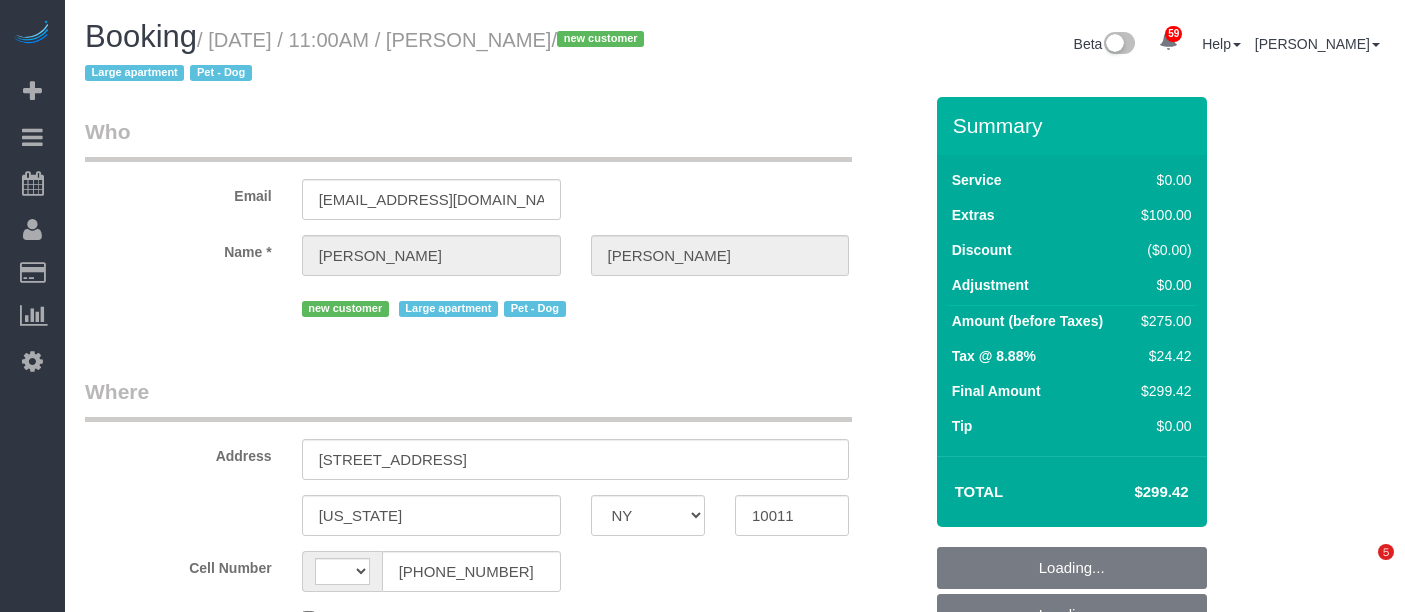 select on "NY" 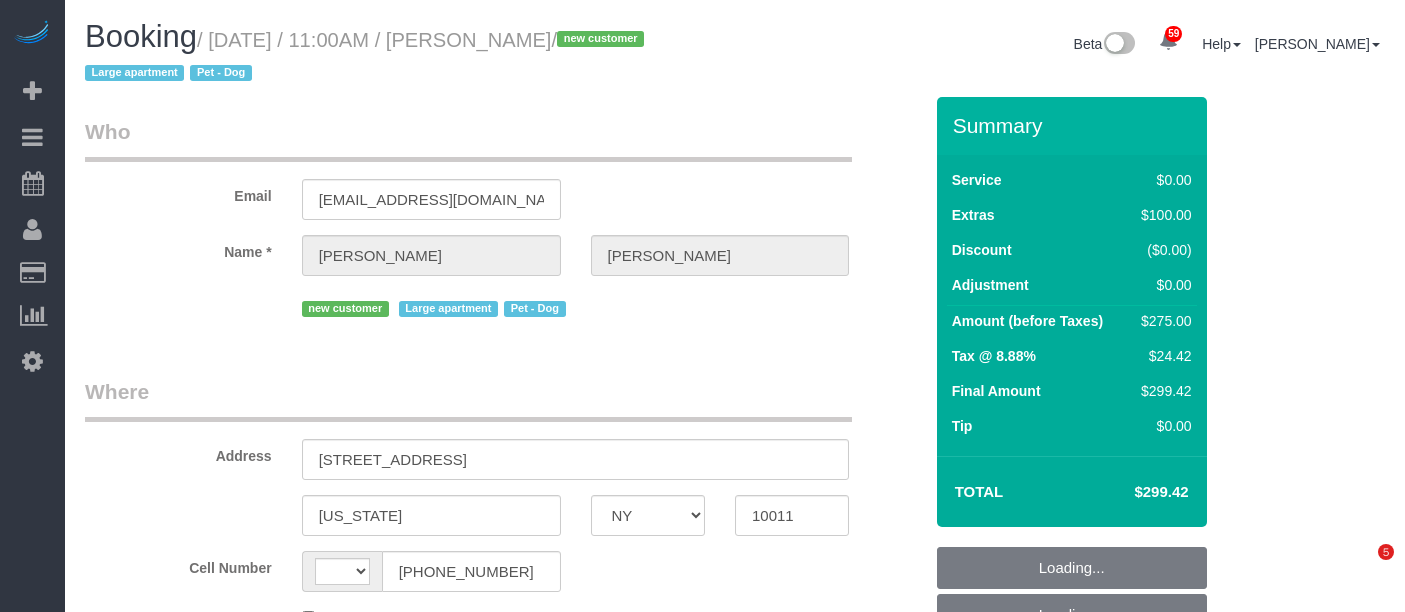 scroll, scrollTop: 0, scrollLeft: 0, axis: both 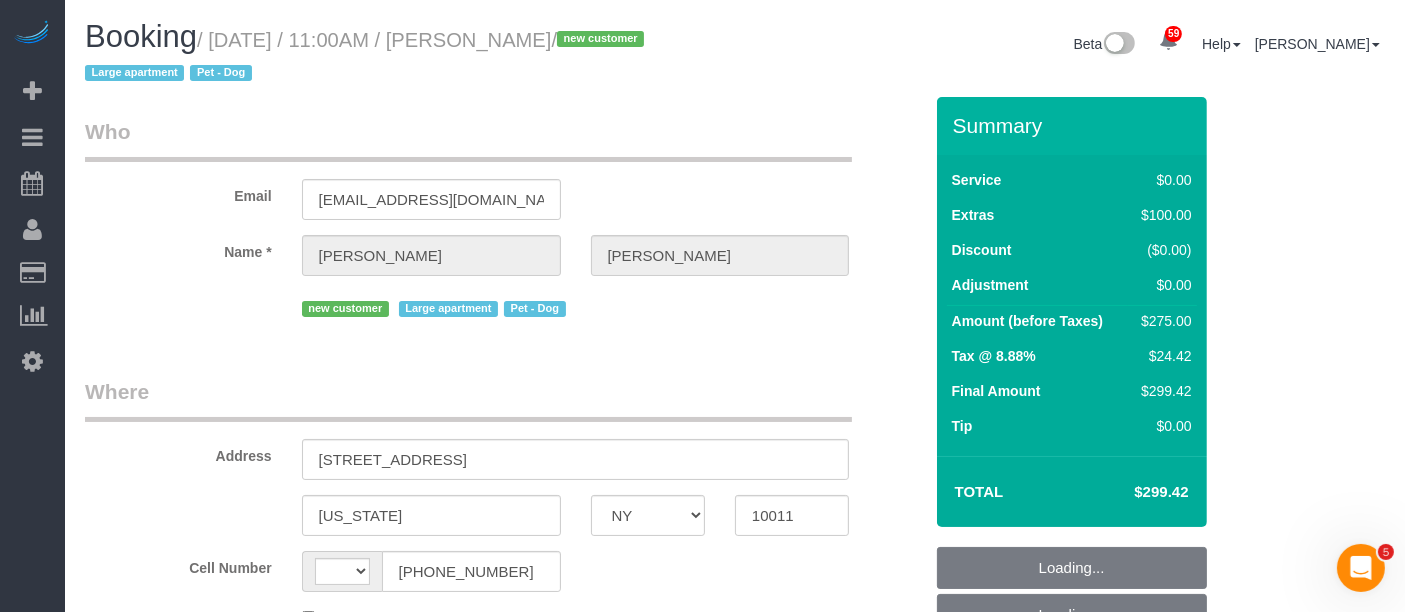 select on "string:US" 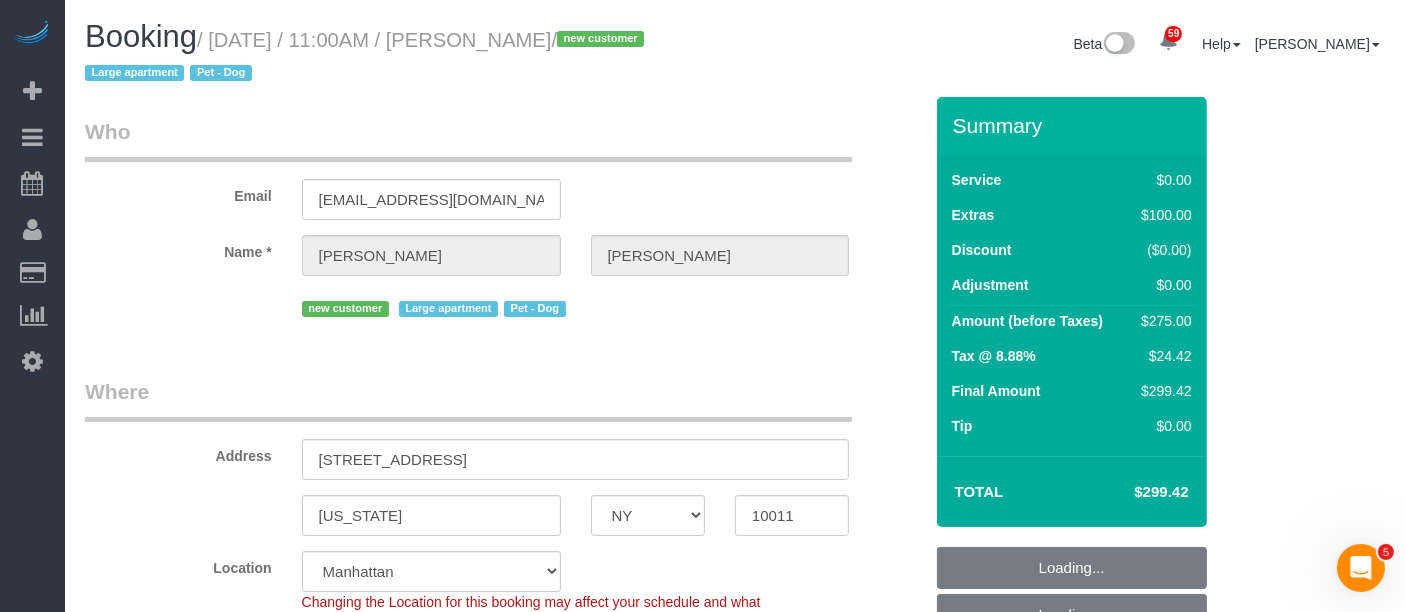 select on "string:stripe-pm_1RgrVM4VGloSiKo7OQwKuk2j" 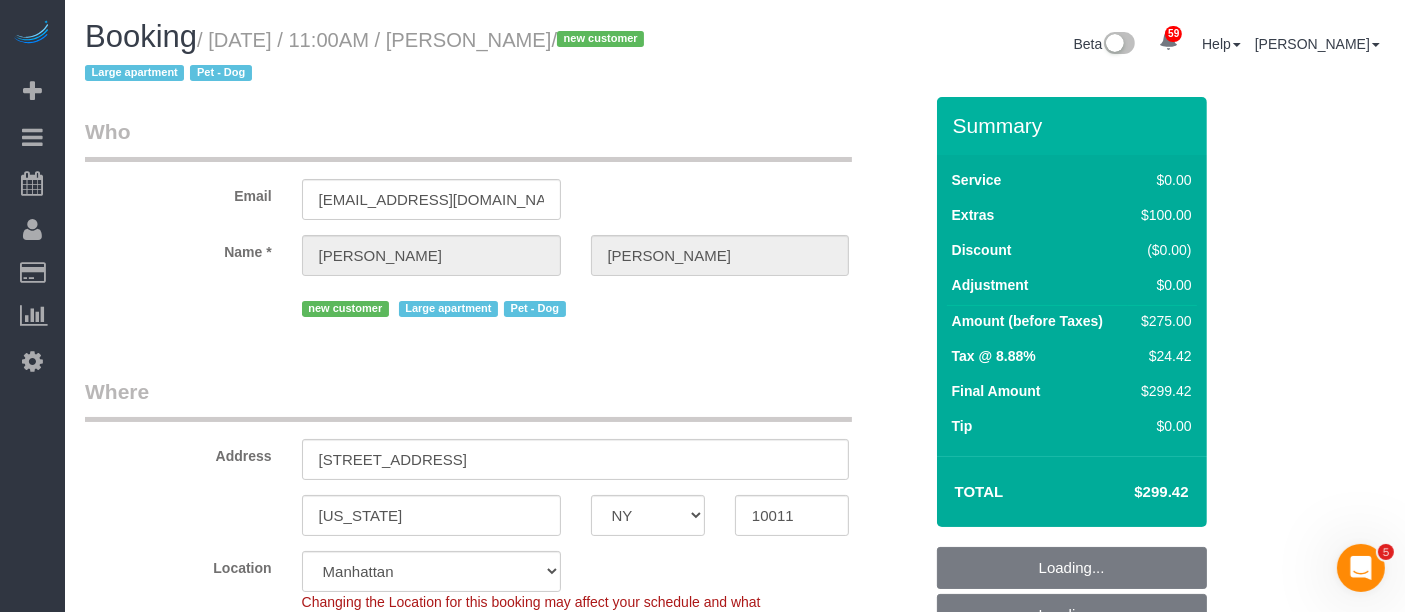 select on "1" 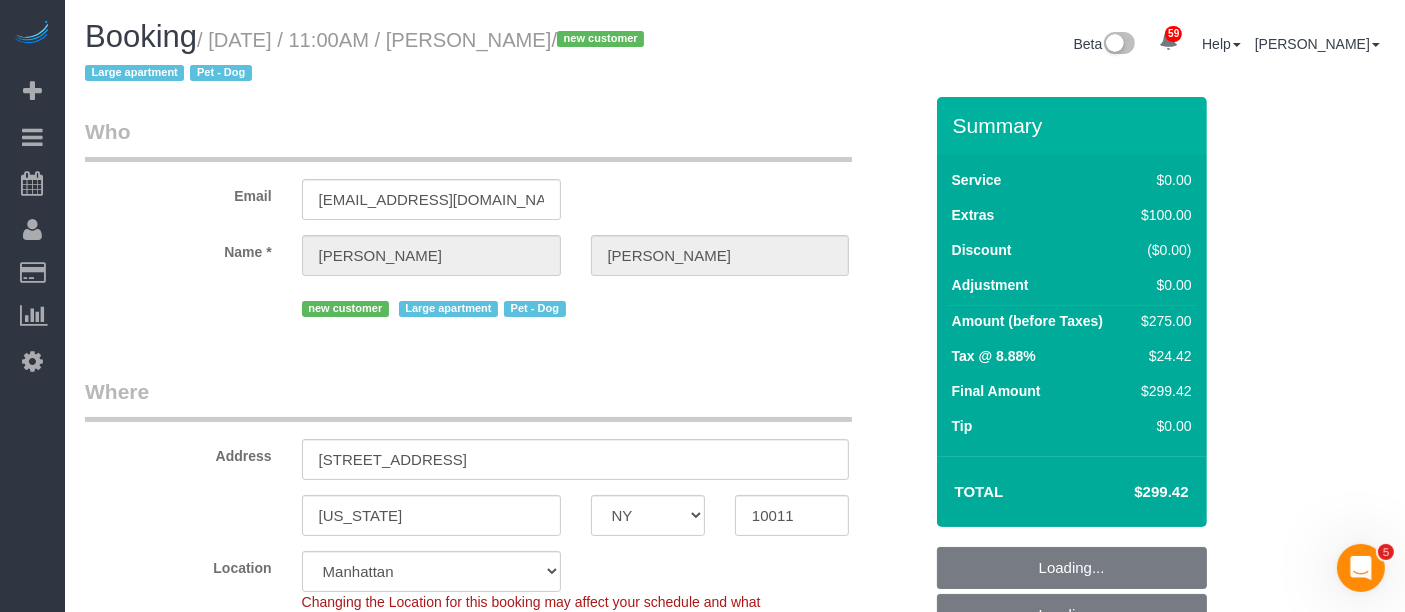 select on "object:1426" 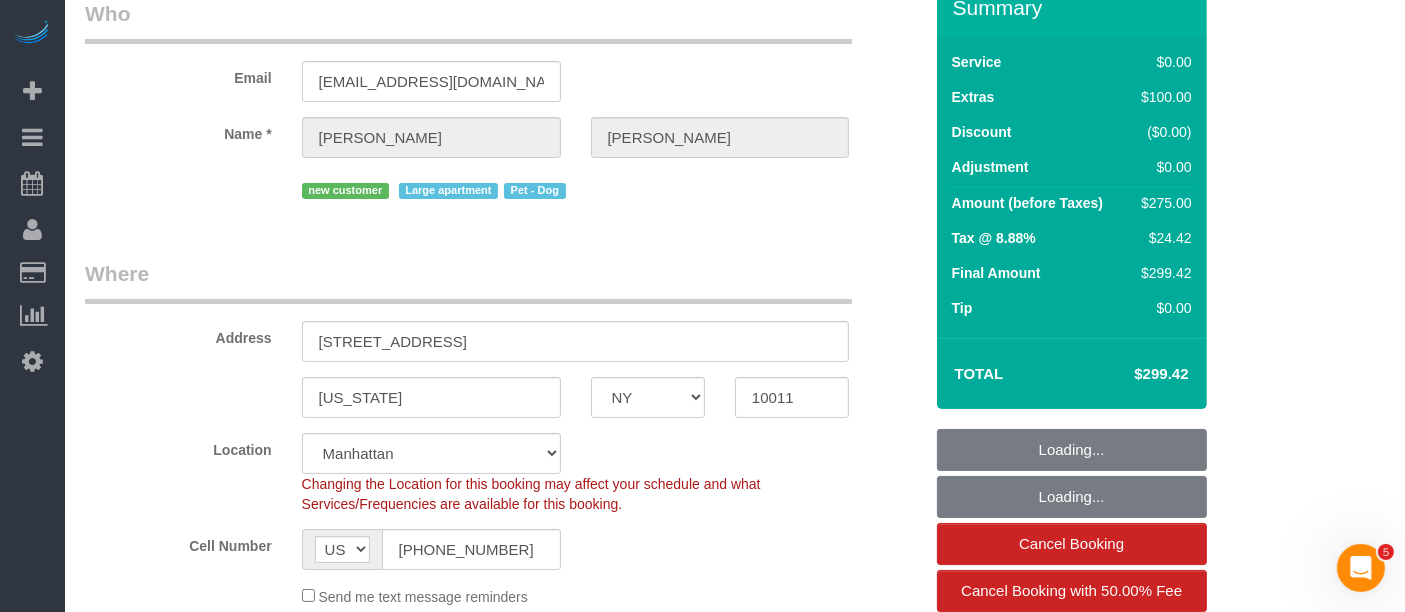 scroll, scrollTop: 333, scrollLeft: 0, axis: vertical 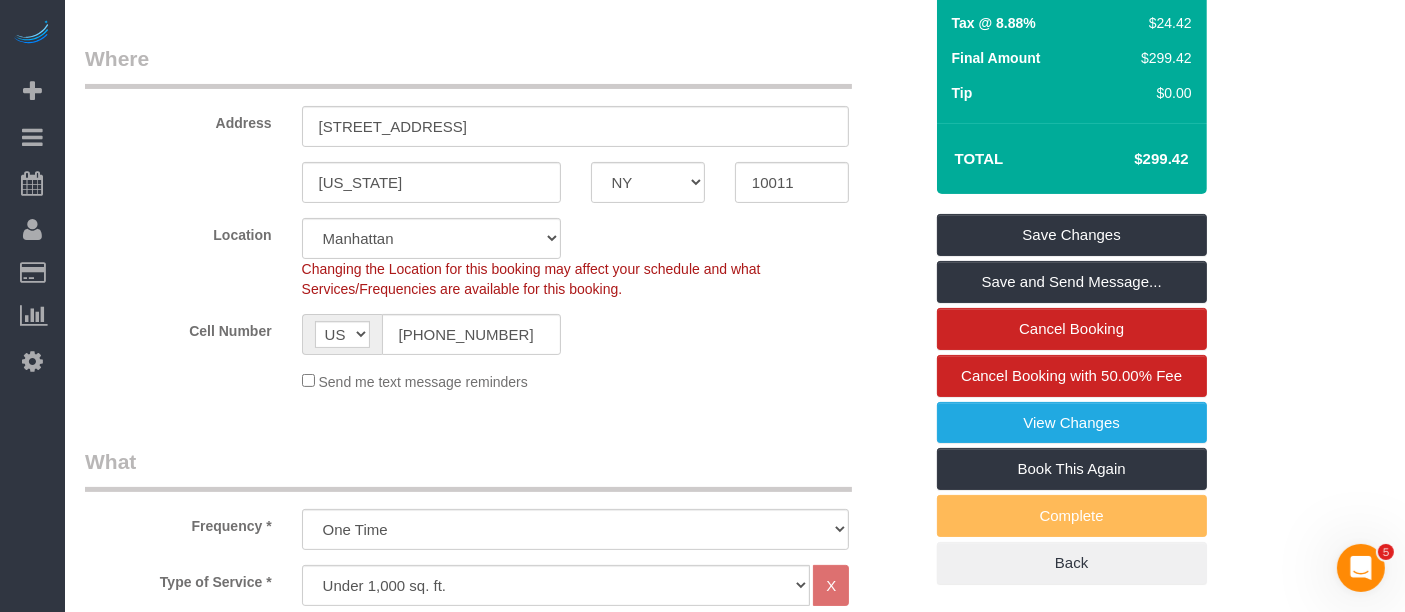 drag, startPoint x: 1128, startPoint y: 164, endPoint x: 1205, endPoint y: 161, distance: 77.05842 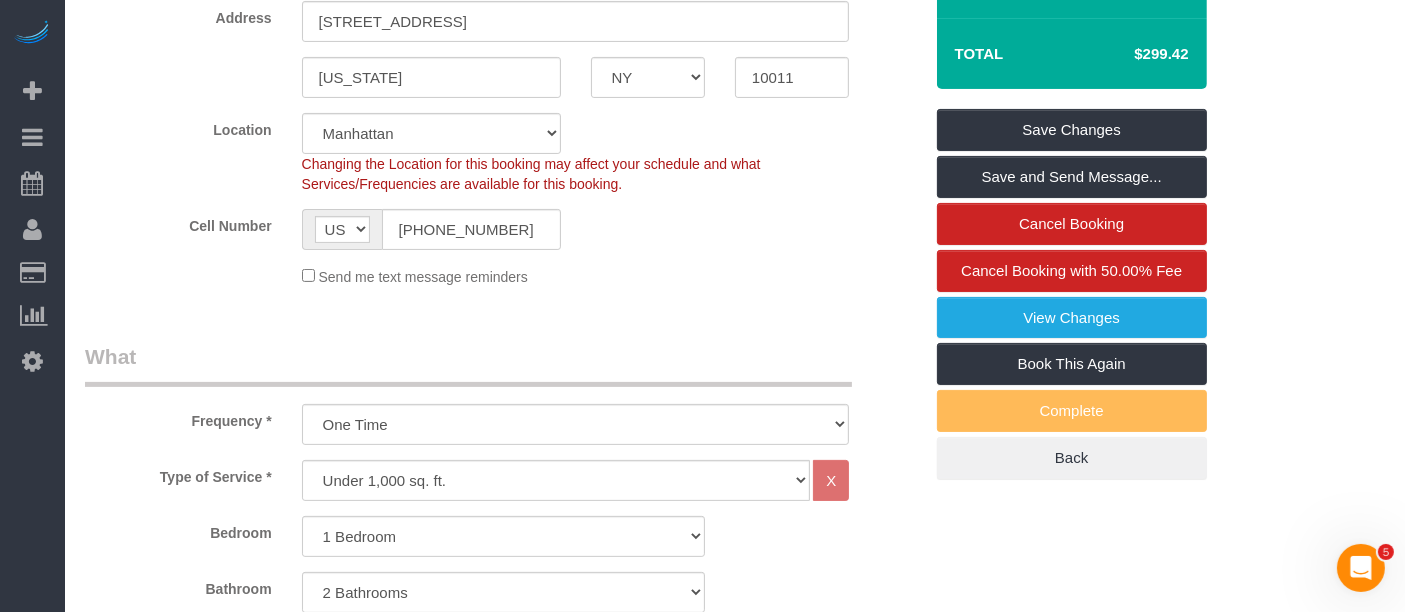 scroll, scrollTop: 666, scrollLeft: 0, axis: vertical 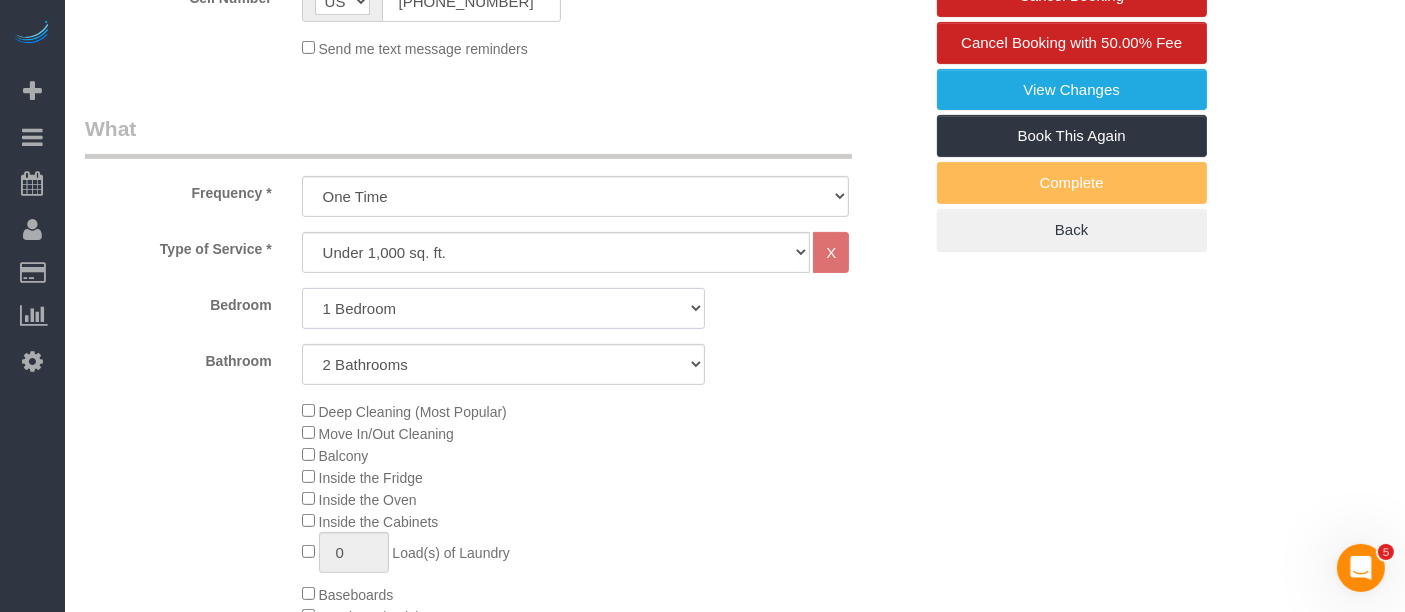 click on "Studio
1 Bedroom
2 Bedrooms
3 Bedrooms" 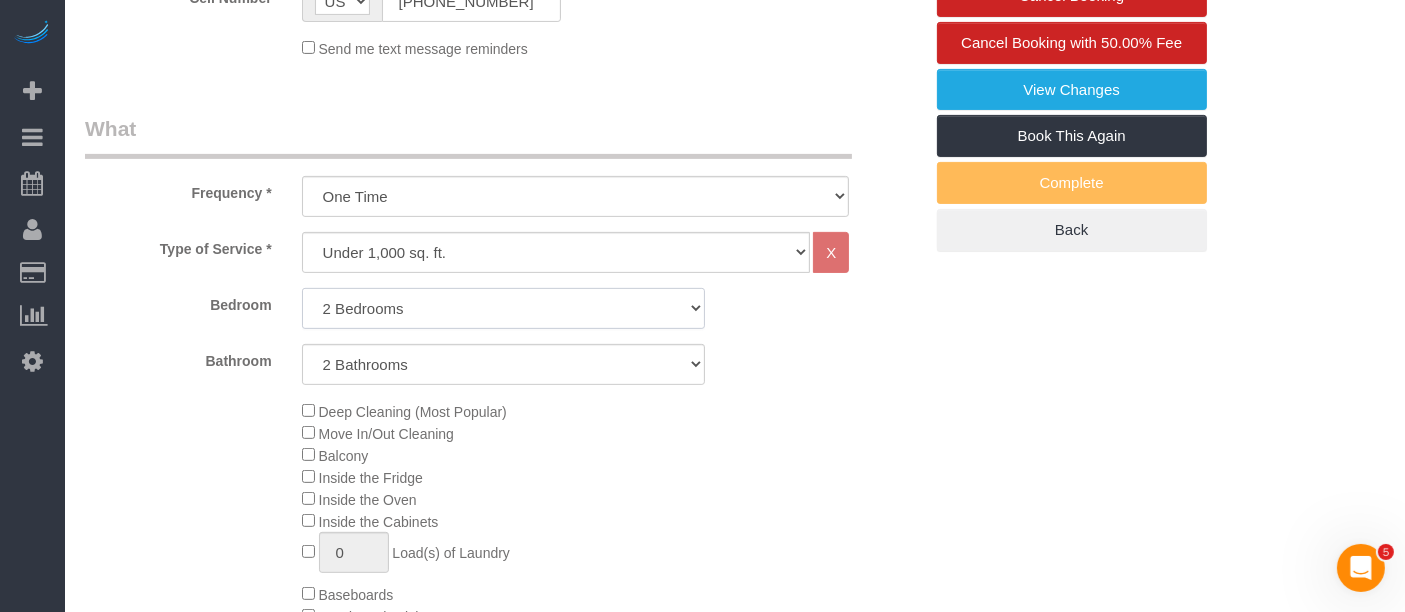click on "Studio
1 Bedroom
2 Bedrooms
3 Bedrooms" 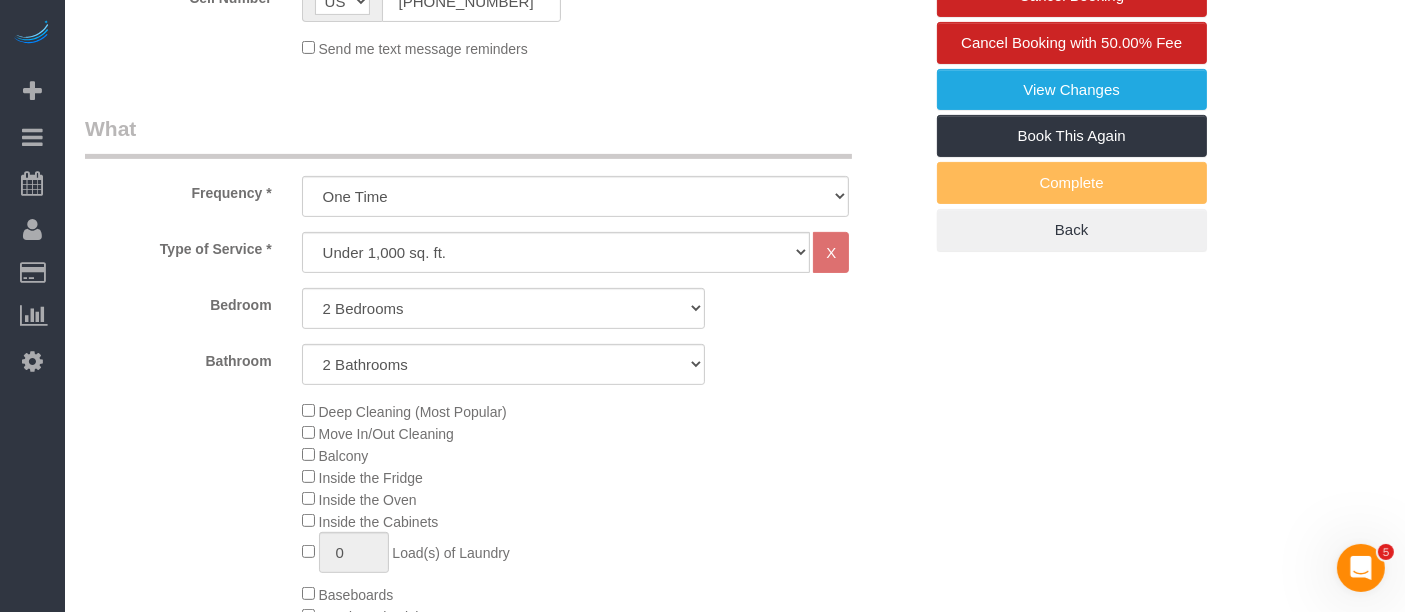 click on "Type of Service *
Under 1,000 sq. ft. 1,001 - 1,500 sq. ft. 1,500+ sq. ft. Custom Cleaning Office Cleaning Airbnb Cleaning Post Construction Cleaning RE-CLEAN Hourly Rate - 8.0 Hourly Rate - 7.5 Late Cancellation - Invoice Purposes Hourly Rate (30% OFF) Bungalow Living Hello Alfred - Standard Cleaning Hello Alfred - Hourly Rate TULU - Standard Cleaning TULU - Hourly Rate Hourly Rate (15% OFF) Hourly Rate (20% OFF) Hourly Rate (25% OFF) Hourly Rate (22.5% OFF) Charity Clean Outsite - Hourly Rate Floor Cleaning 100/hr 140/hr Upholstery Cleaning Hourly Rate (Comped Cleaning) Power Washing Carpet/Rug Cleaning Floor Cleaning Couch Cleaning
X
Bedroom
0" 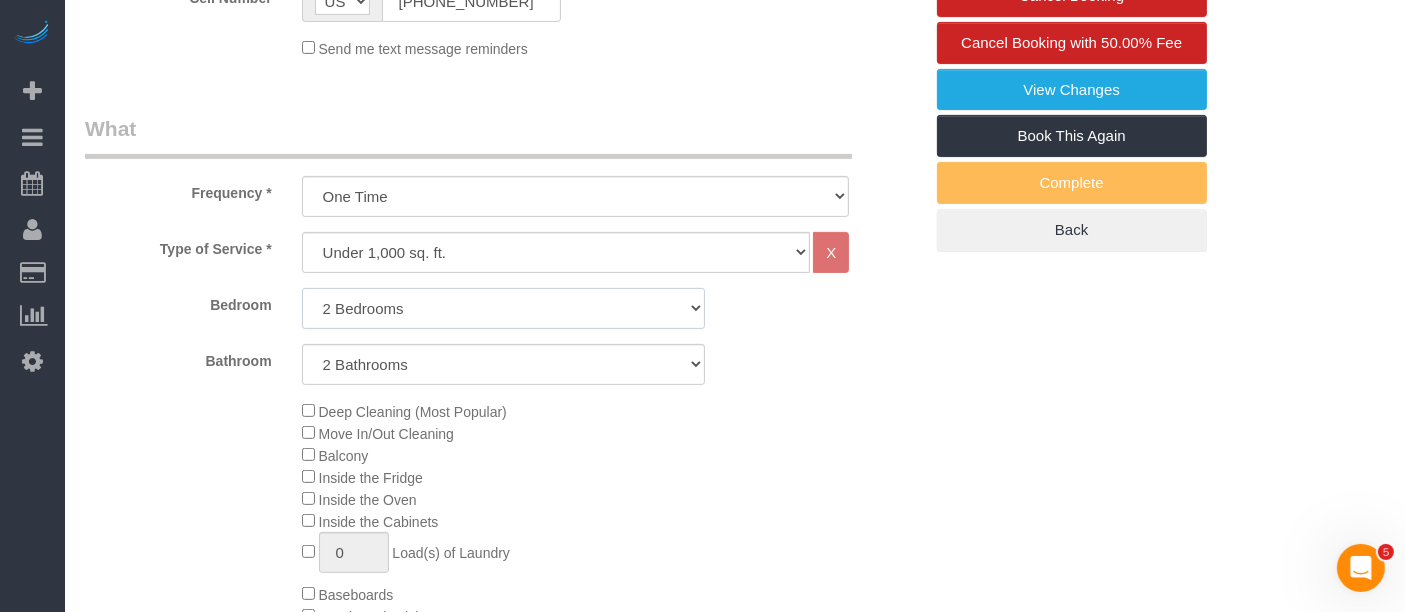 drag, startPoint x: 411, startPoint y: 292, endPoint x: 411, endPoint y: 304, distance: 12 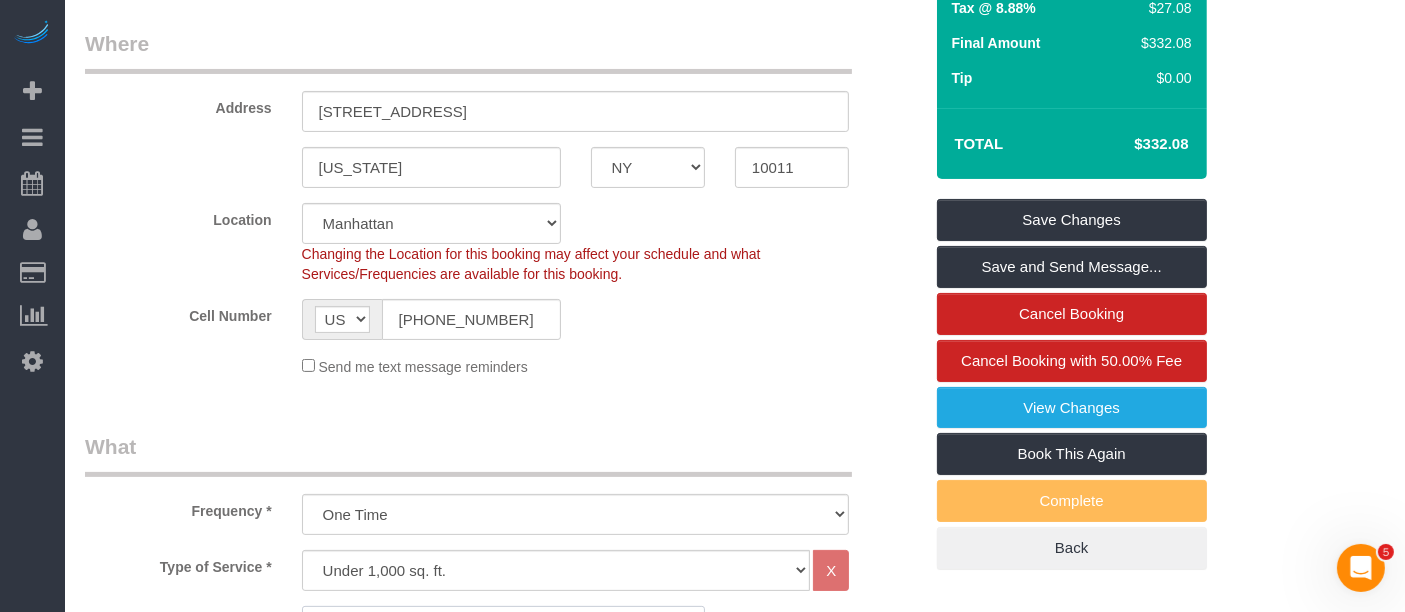 scroll, scrollTop: 333, scrollLeft: 0, axis: vertical 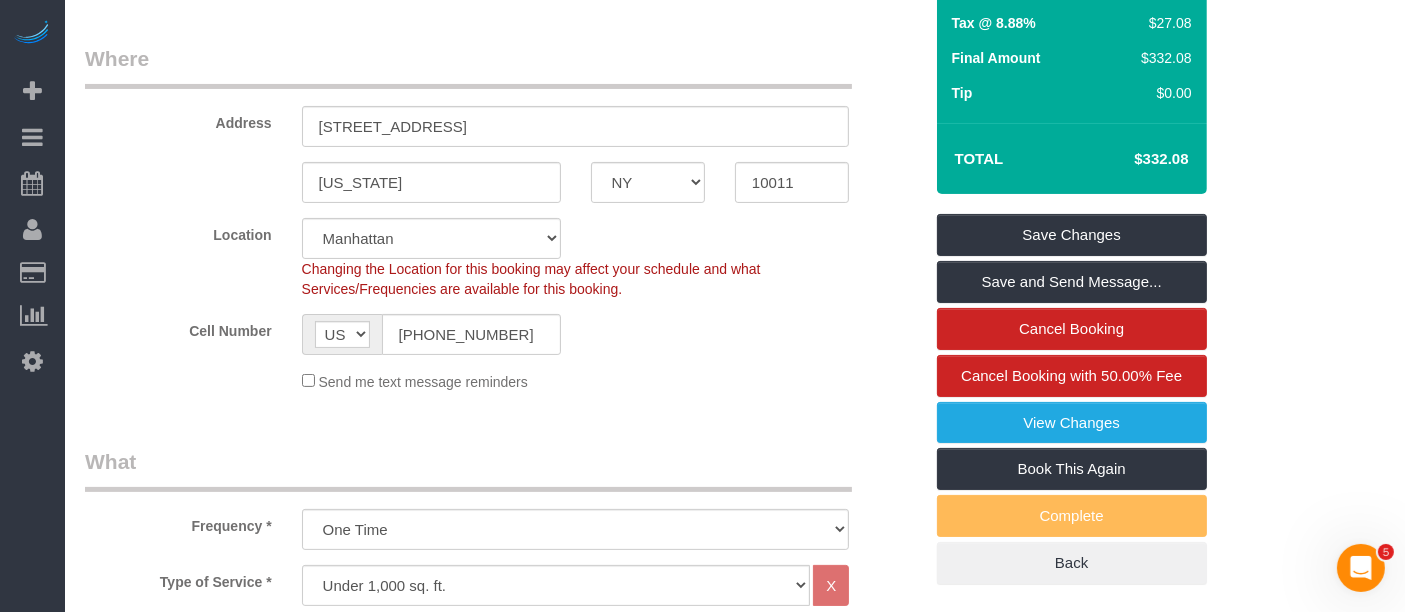 drag, startPoint x: 1122, startPoint y: 149, endPoint x: 1185, endPoint y: 158, distance: 63.63961 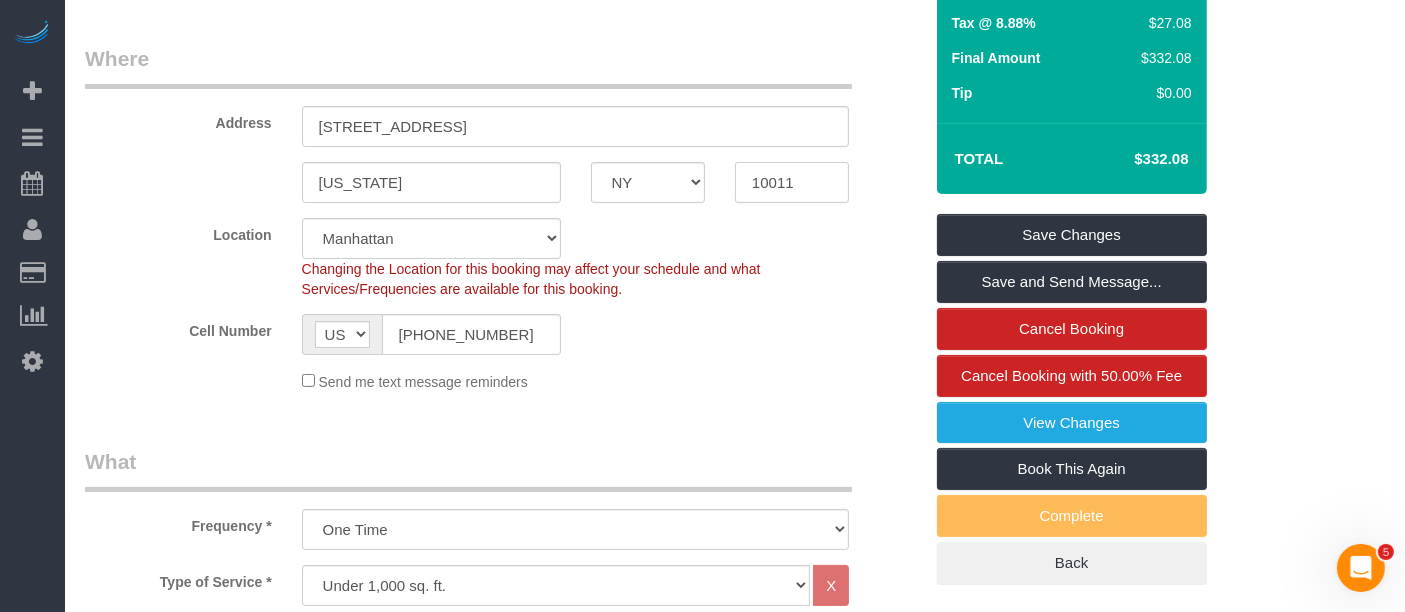 click on "New York
AK
AL
AR
AZ
CA
CO
CT
DC
DE
FL
GA
HI
IA
ID
IL
IN
KS
KY
LA
MA
MD
ME
MI
MN
MO
MS
MT
NC
ND
NE
NH
NJ
NM
NV
NY
OH
OK
OR
PA
RI
SC
SD
TN
TX
UT
VA
VT
WA
WI
WV
WY" at bounding box center [503, 182] 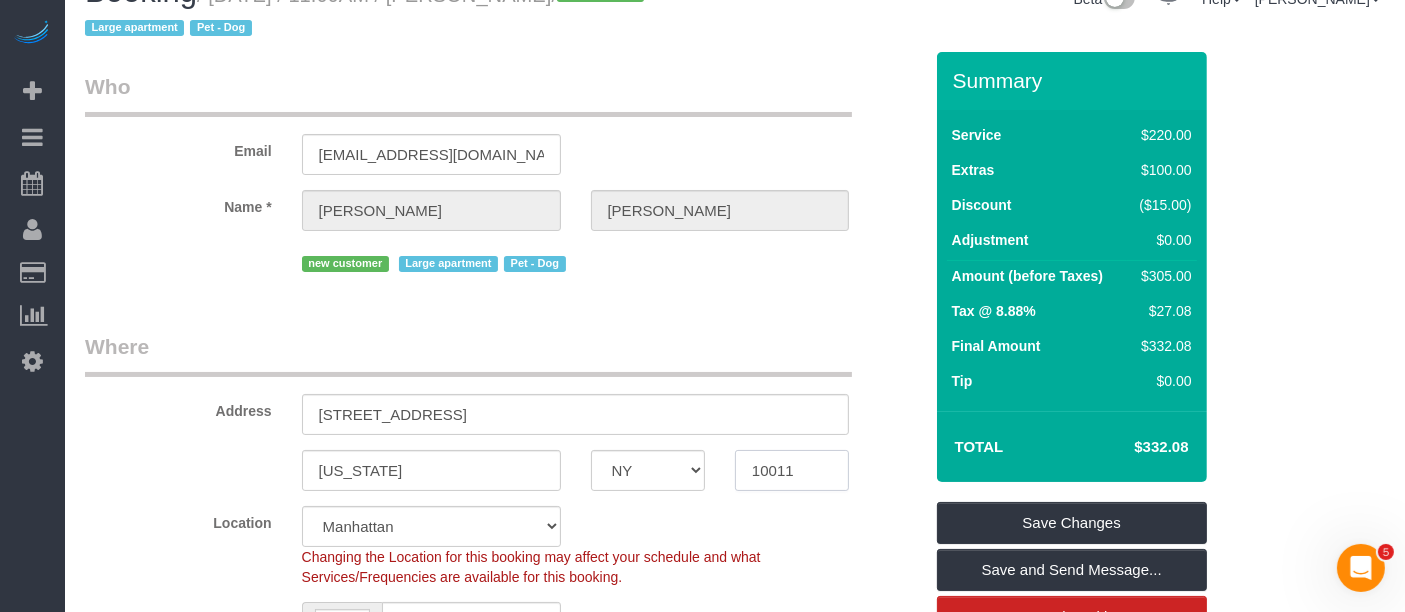 scroll, scrollTop: 0, scrollLeft: 0, axis: both 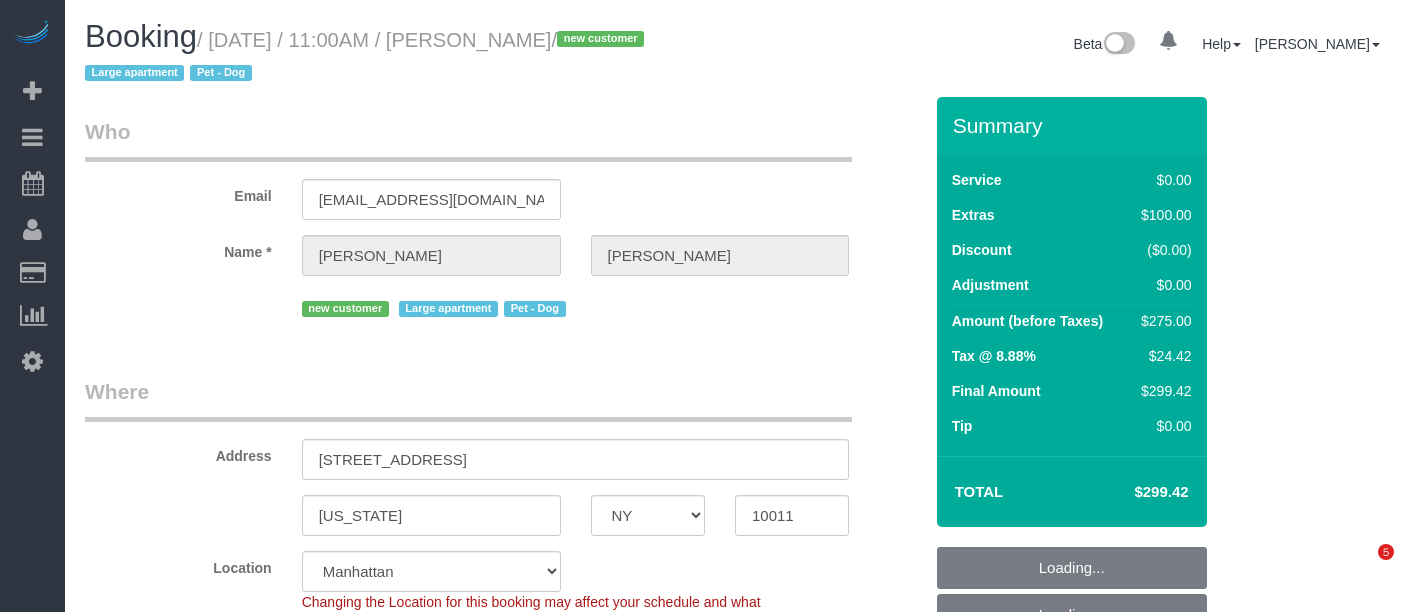 select on "NY" 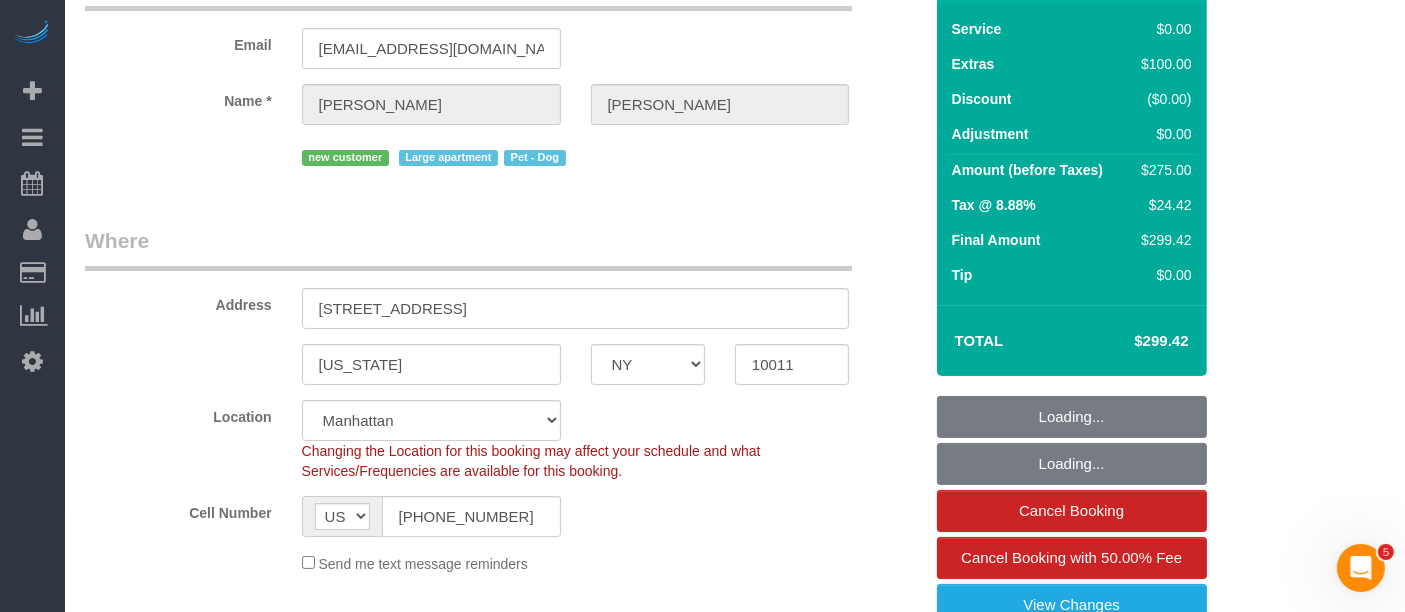scroll, scrollTop: 0, scrollLeft: 0, axis: both 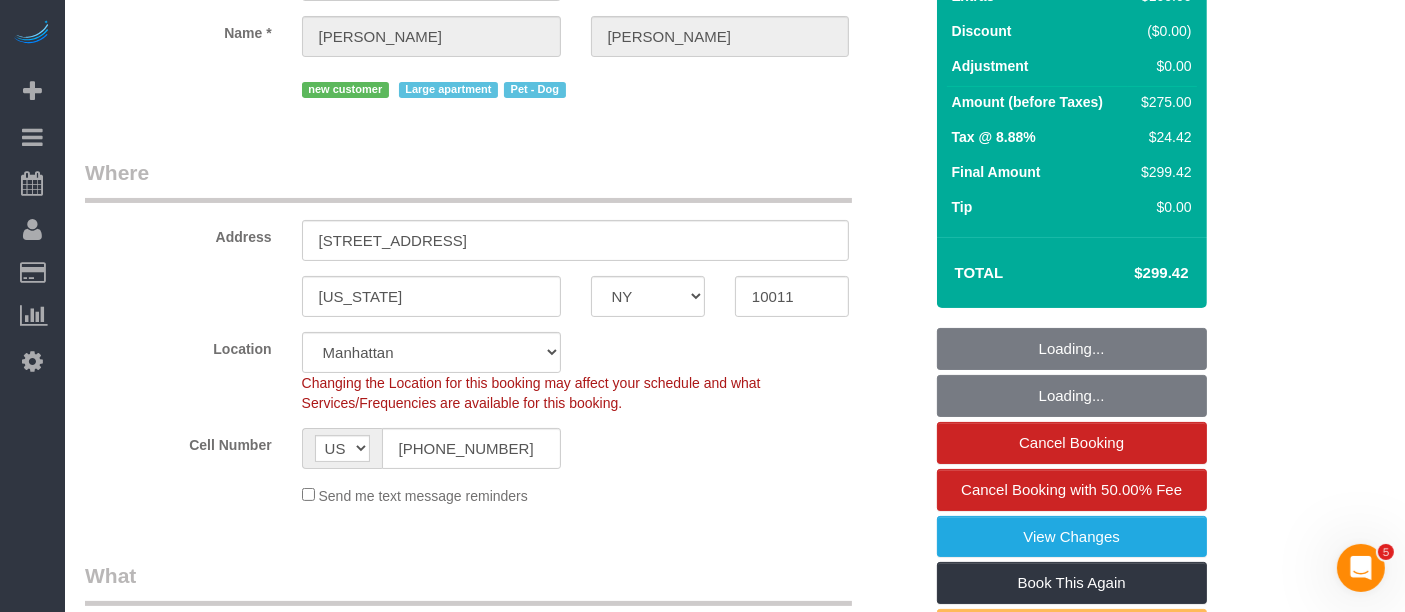 select on "object:930" 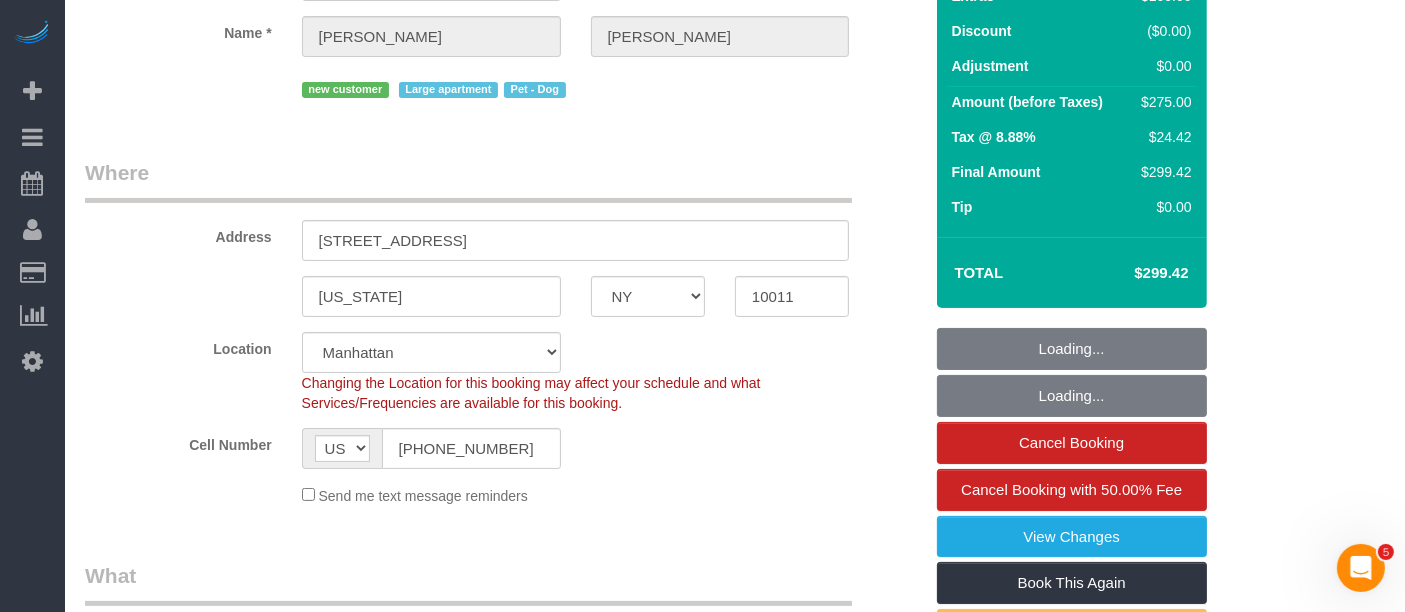 select on "string:stripe-pm_1RgrVM4VGloSiKo7OQwKuk2j" 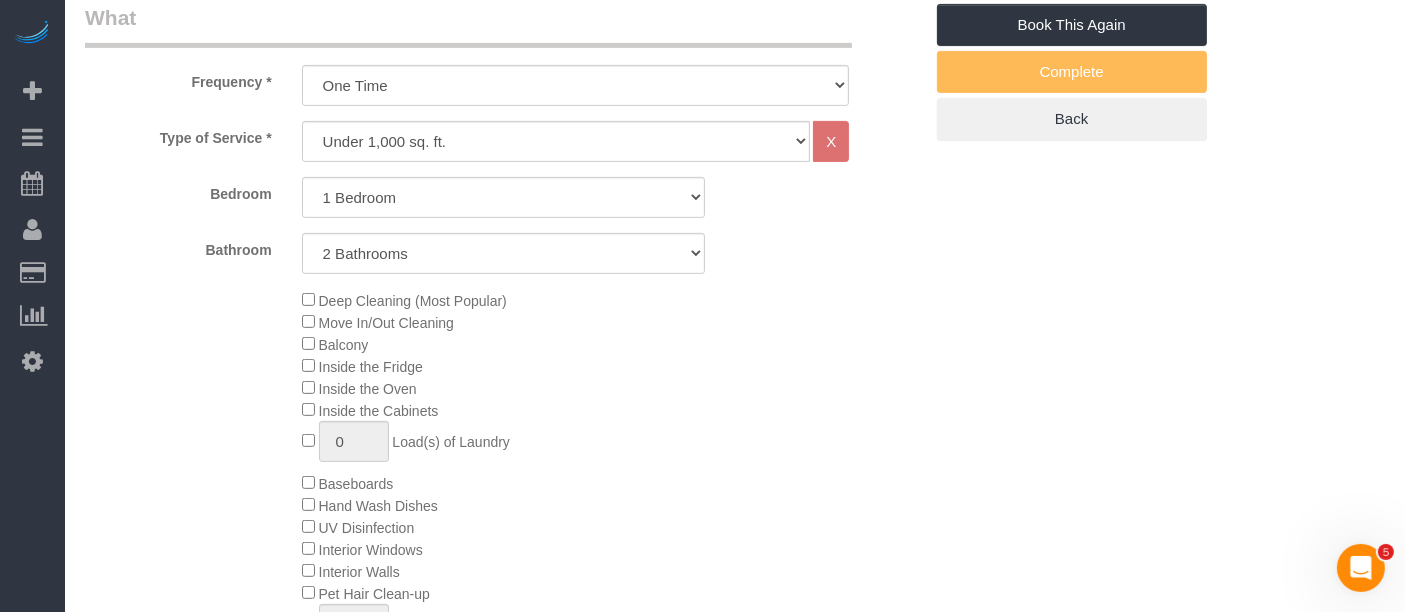 select on "spot1" 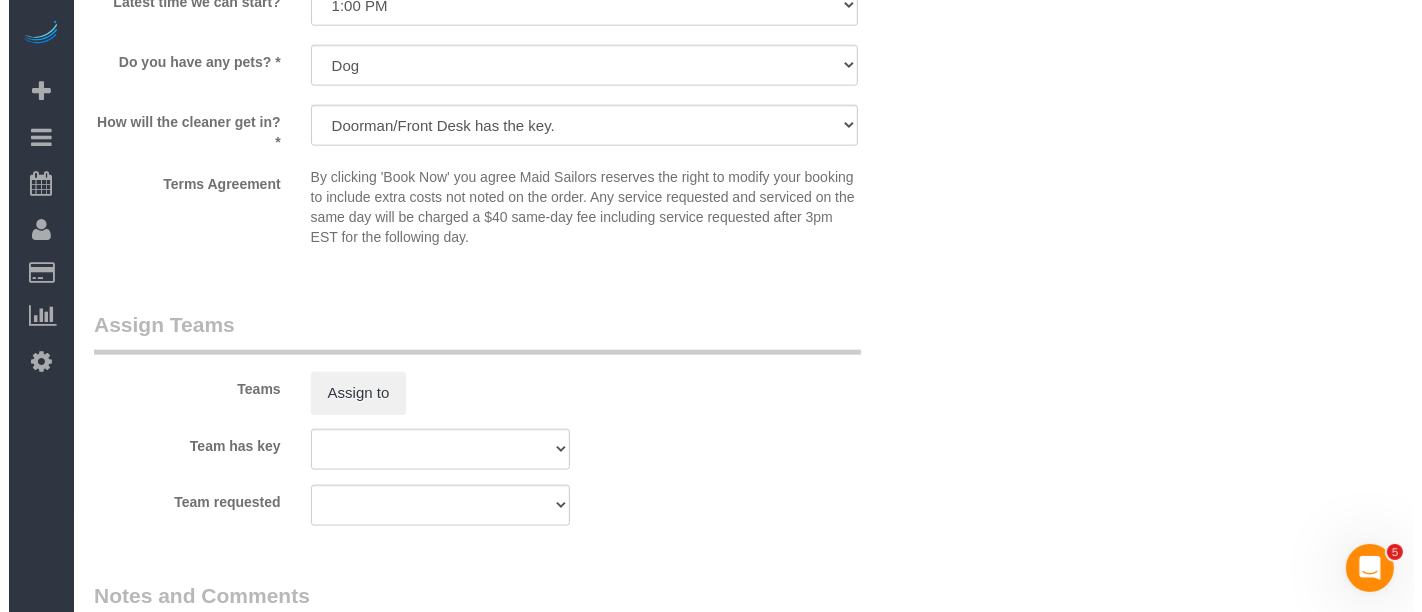 scroll, scrollTop: 2555, scrollLeft: 0, axis: vertical 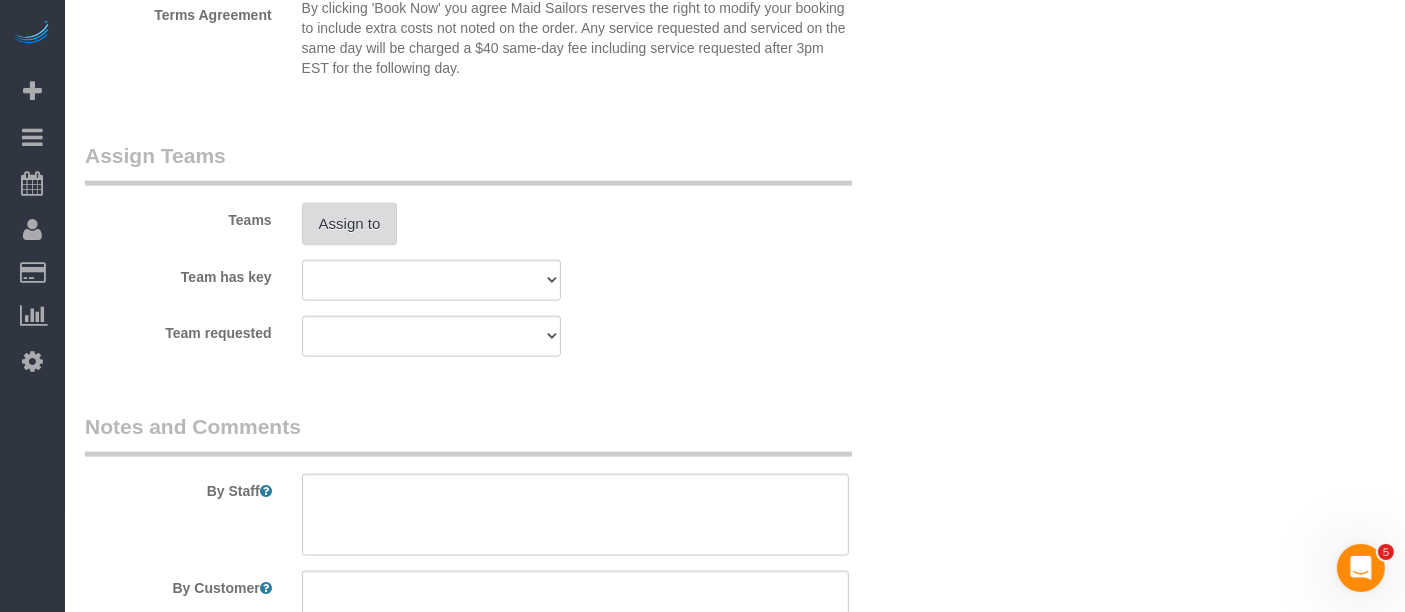 click on "Assign to" at bounding box center [350, 224] 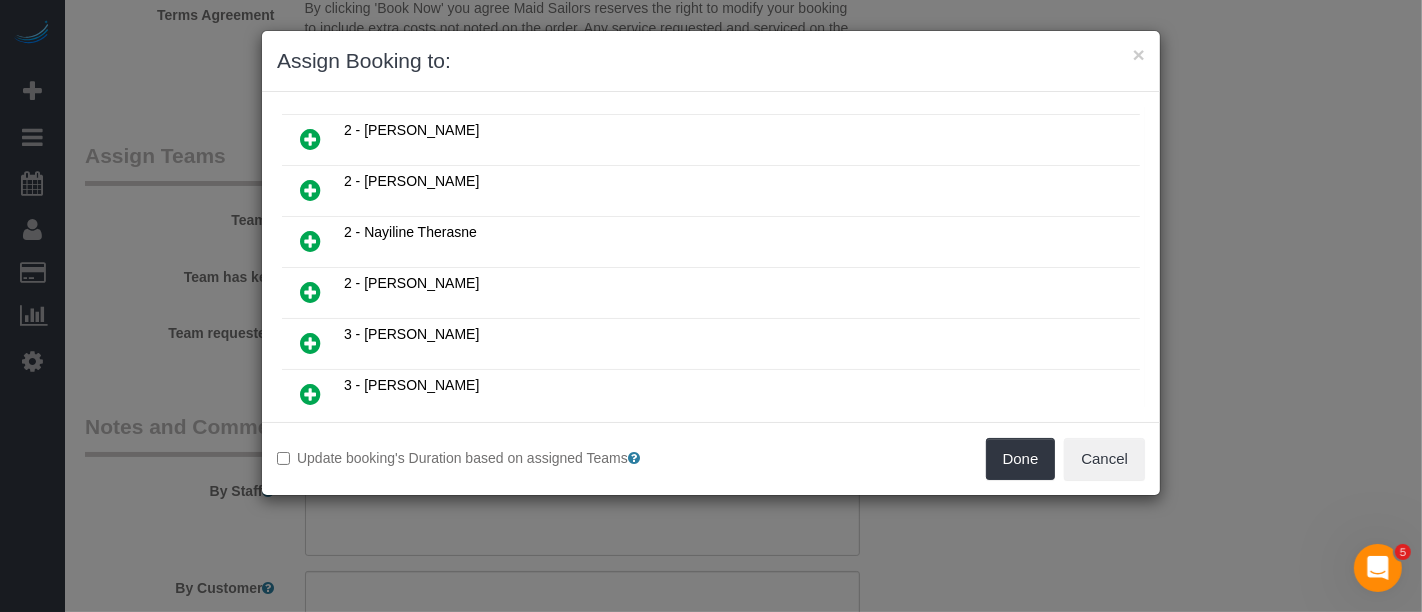 scroll, scrollTop: 888, scrollLeft: 0, axis: vertical 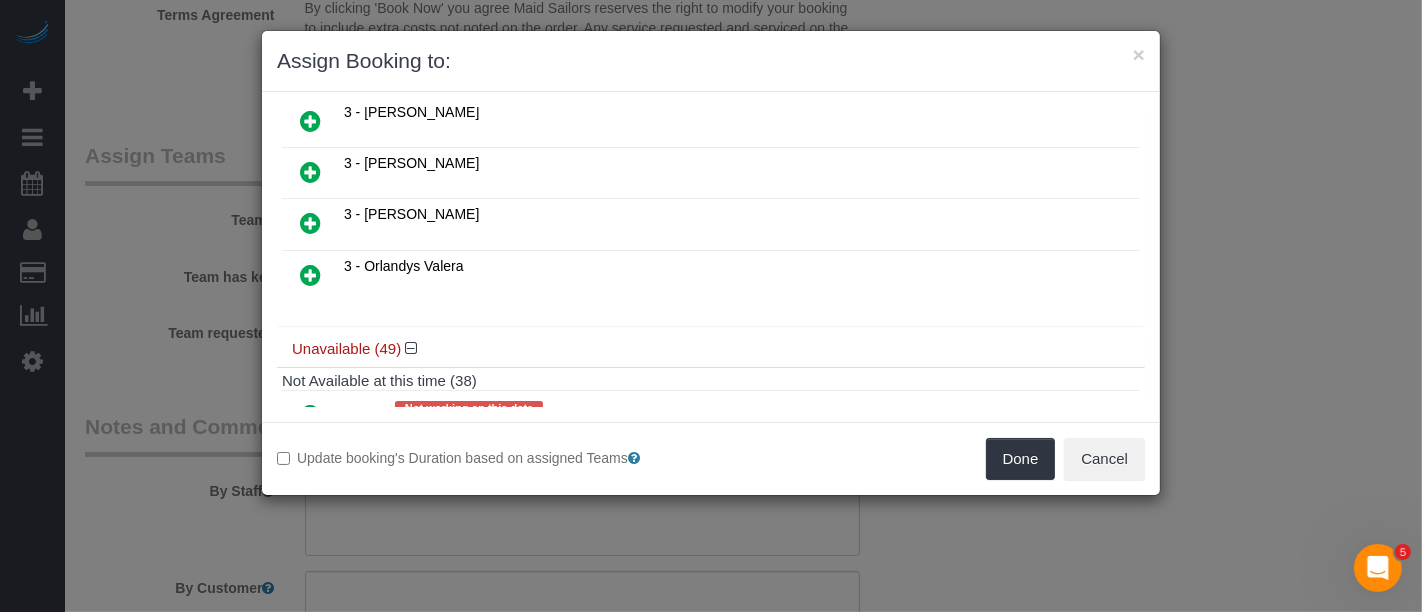 click at bounding box center (310, 415) 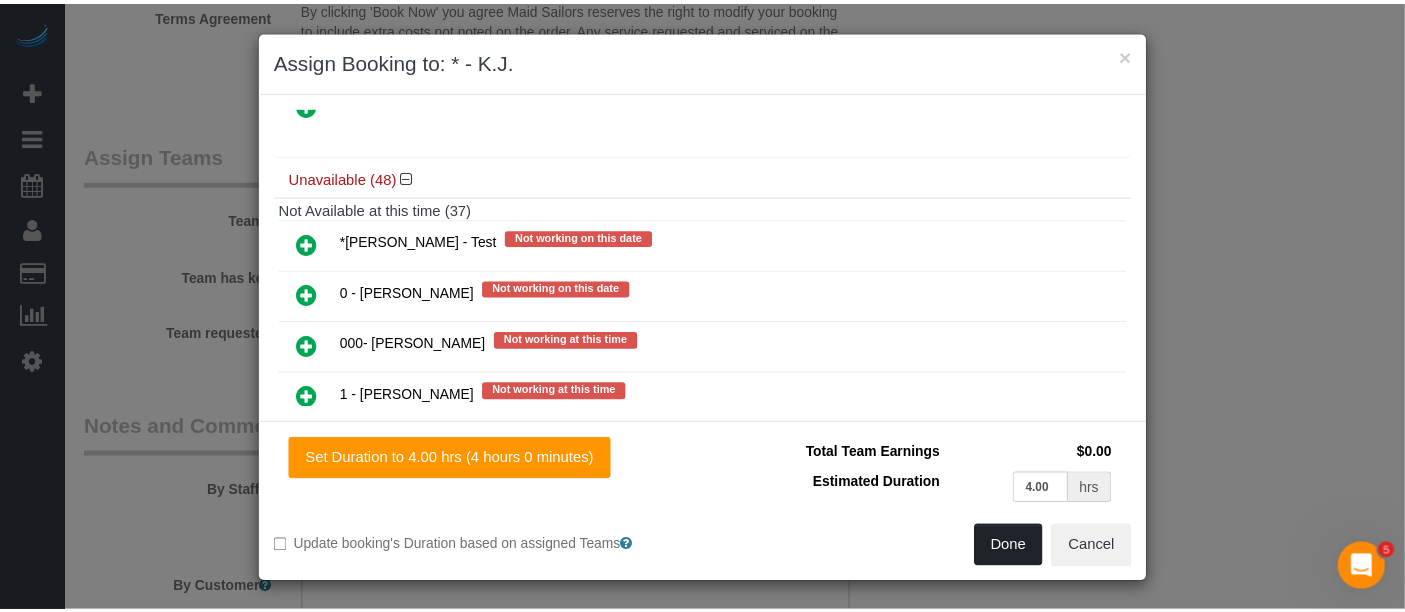 scroll, scrollTop: 1268, scrollLeft: 0, axis: vertical 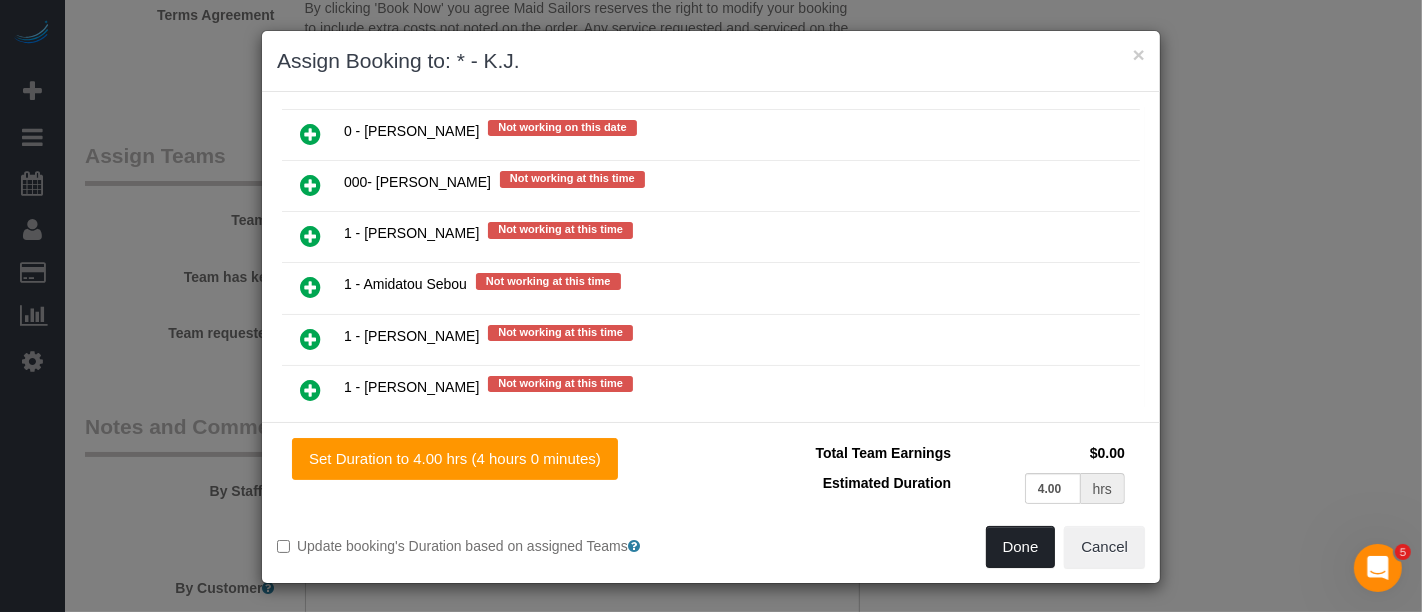 click on "Done" at bounding box center (1021, 547) 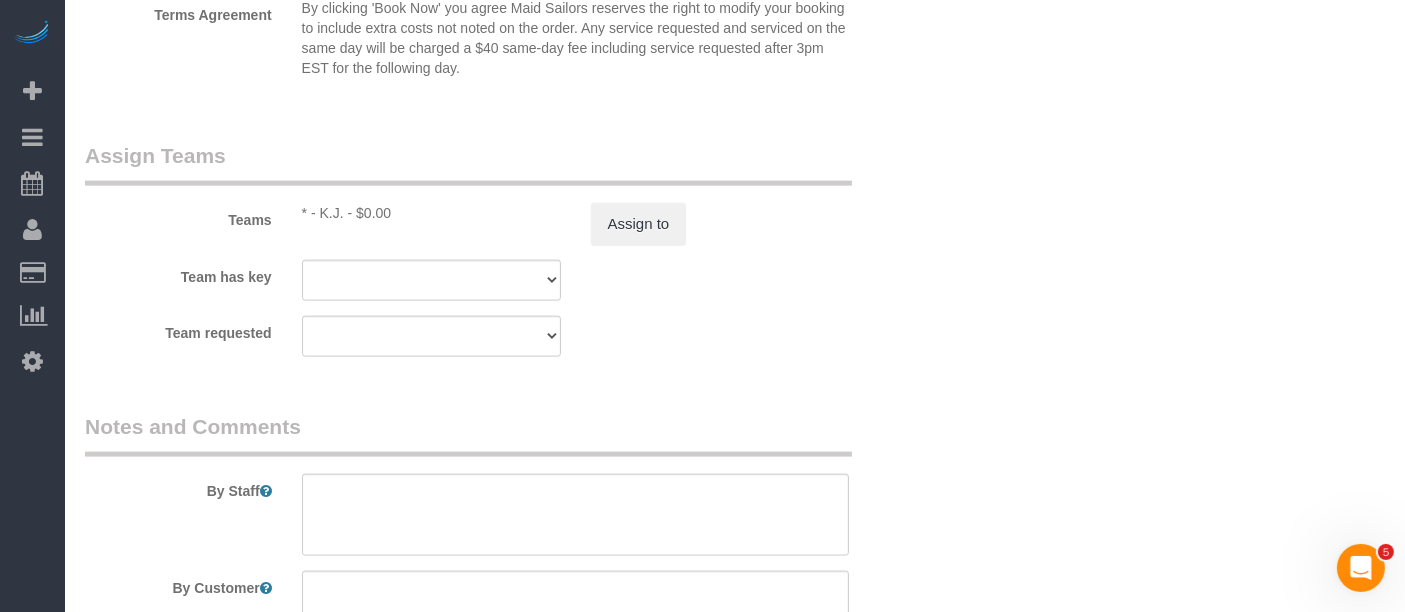 click on "Who
Email
untamed_extra44@icloud.com
Name *
Elizabeth
Ritger
new customer
Large apartment
Pet - Dog
Where
Address
555 W 23rd St, N11C
New York
AK
AL
AR
AZ
CA
CO
CT
DC
DE
FL
GA
HI
IA
ID
IL
IN
KS
KY
LA
MA
MD
ME
MI
MN
MO" at bounding box center [735, -784] 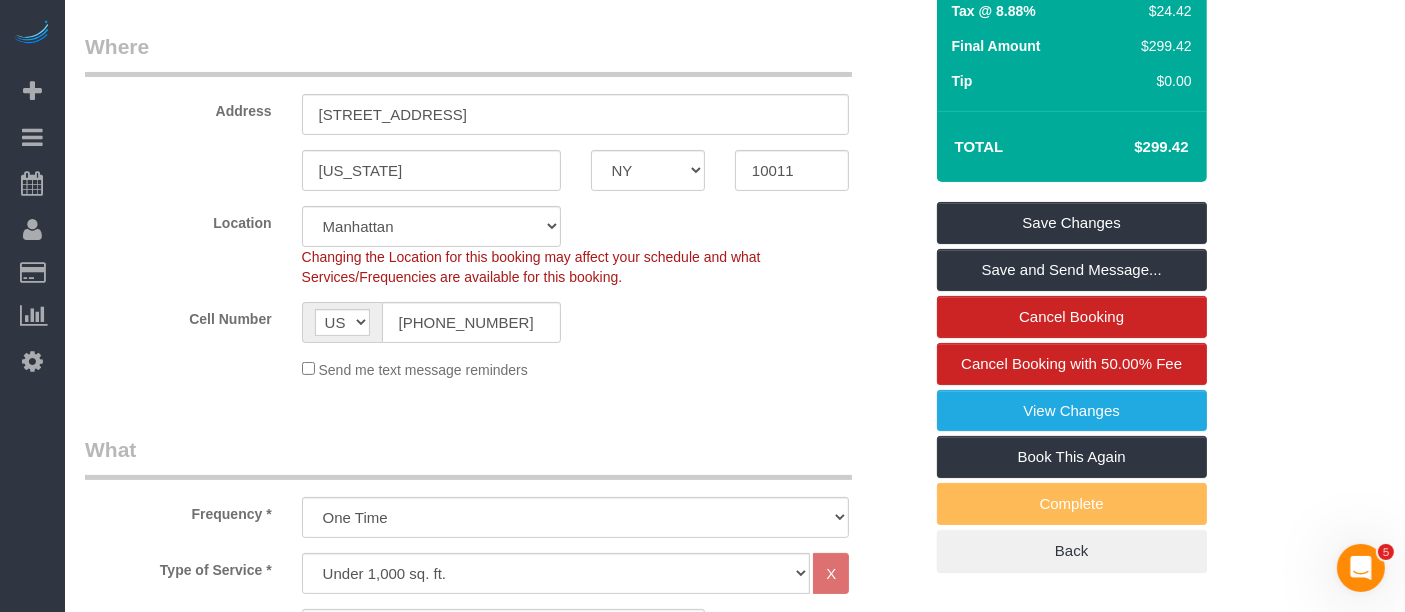 scroll, scrollTop: 222, scrollLeft: 0, axis: vertical 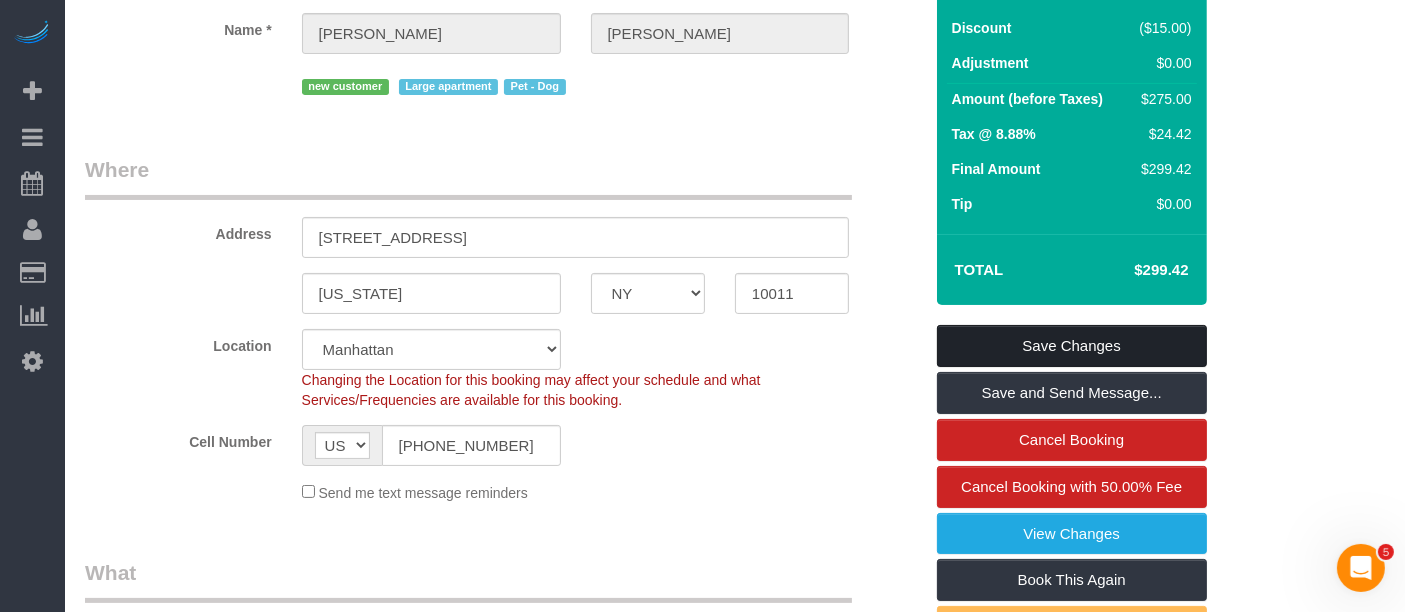 click on "Save Changes" at bounding box center [1072, 346] 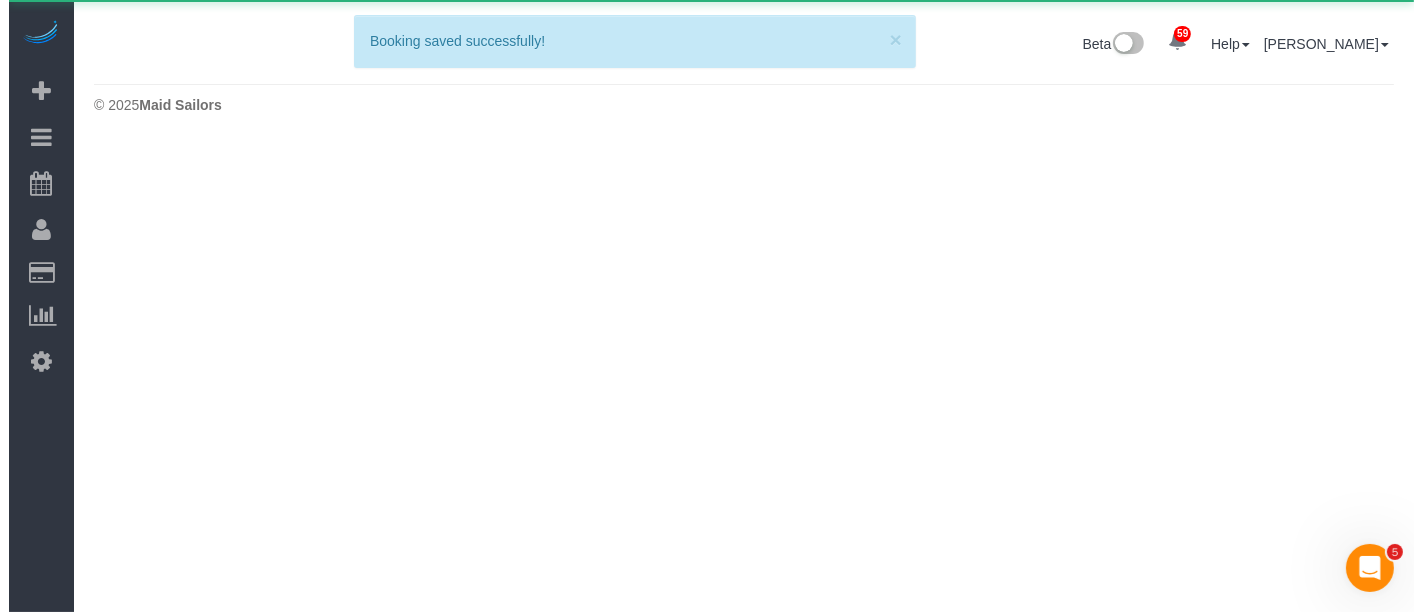 scroll, scrollTop: 0, scrollLeft: 0, axis: both 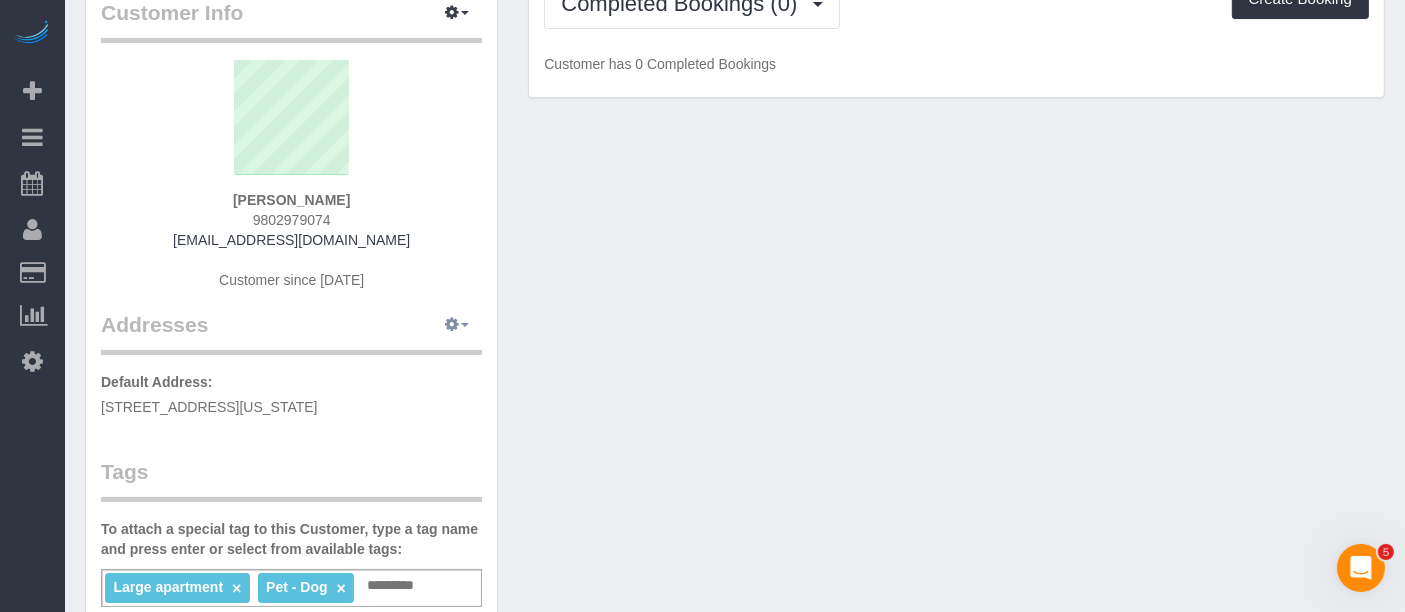 click at bounding box center [457, 325] 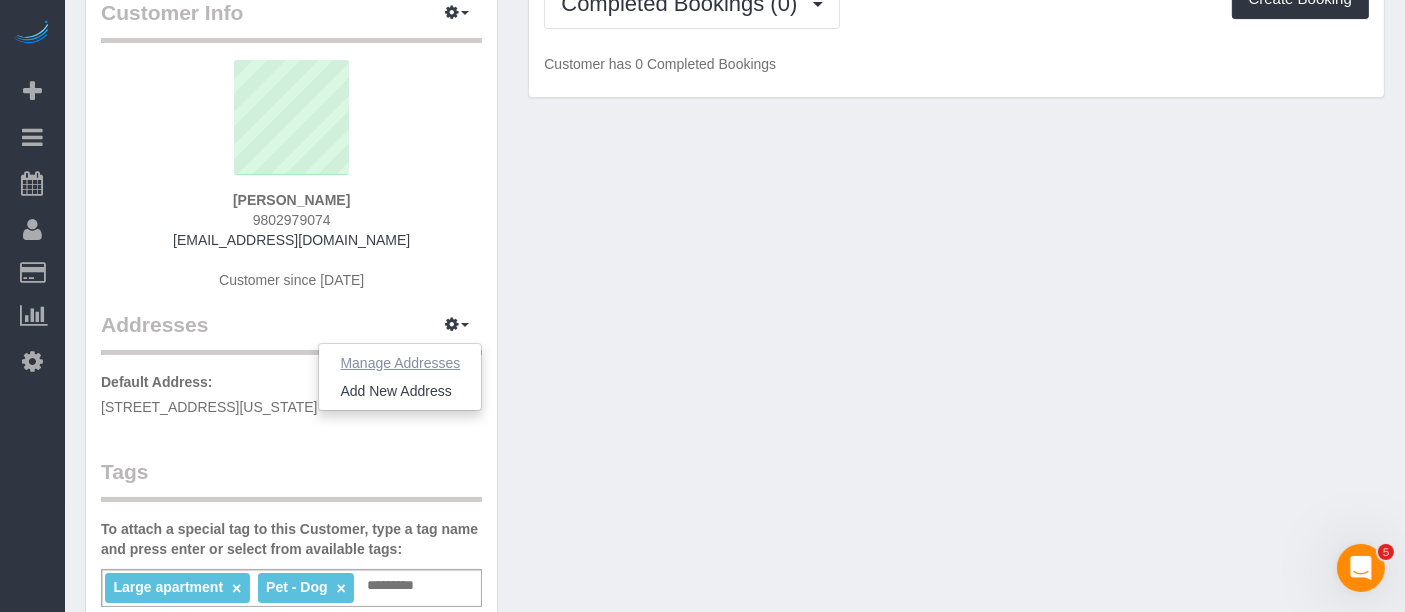click on "Manage Addresses" at bounding box center (400, 363) 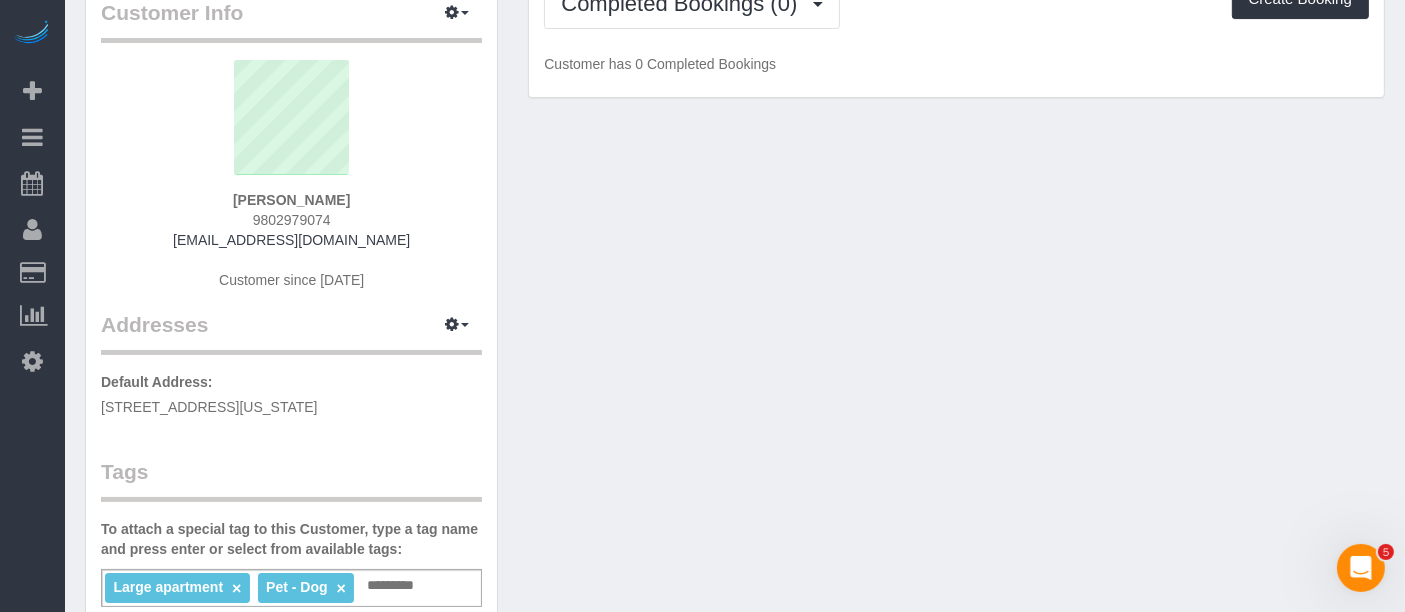 select on "NY" 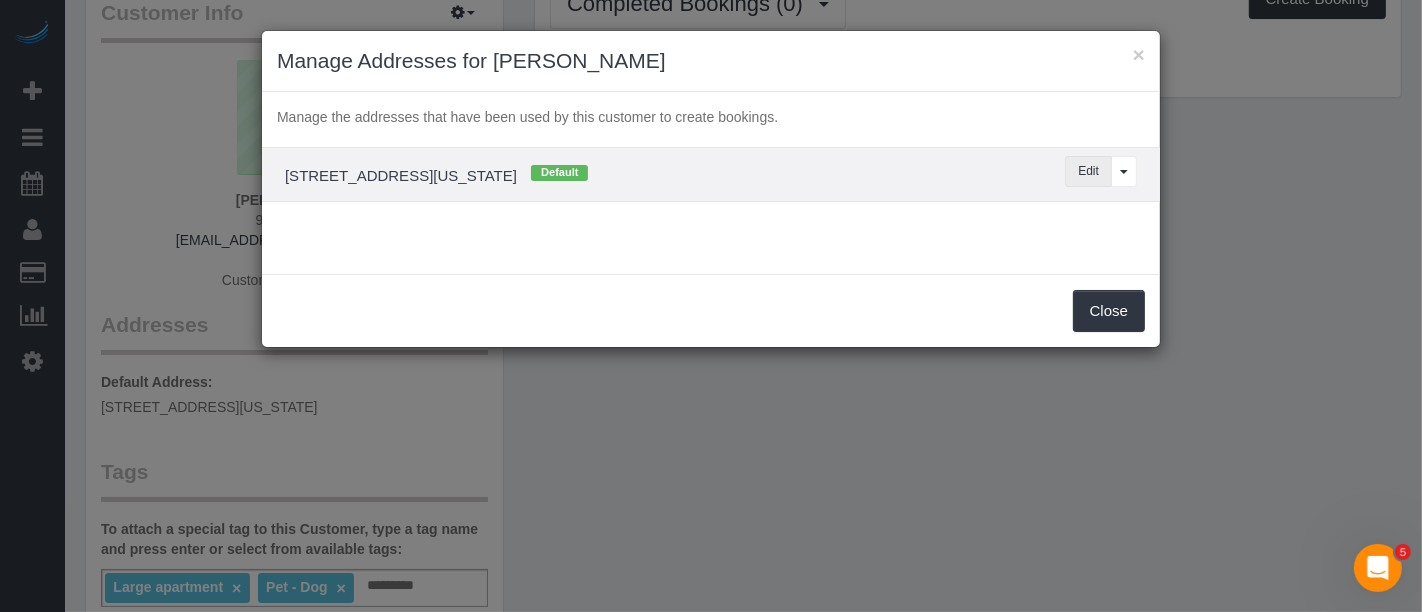 click on "Edit" at bounding box center (1088, 171) 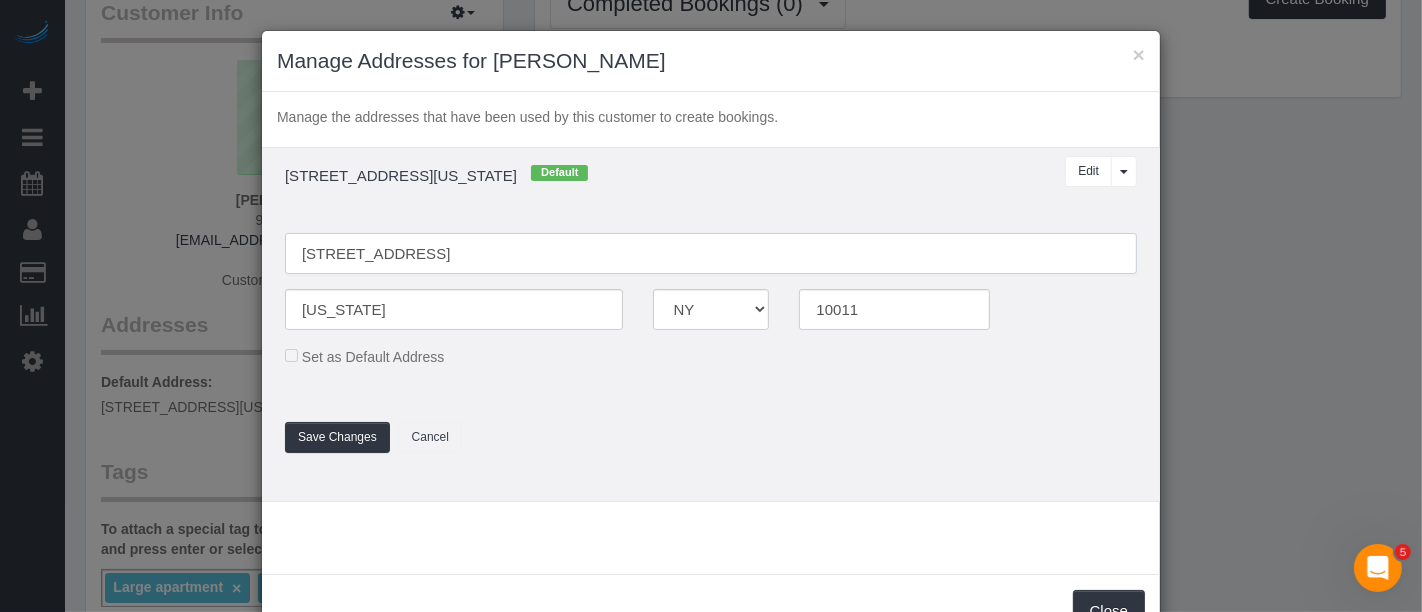 click on "[STREET_ADDRESS]" at bounding box center (711, 253) 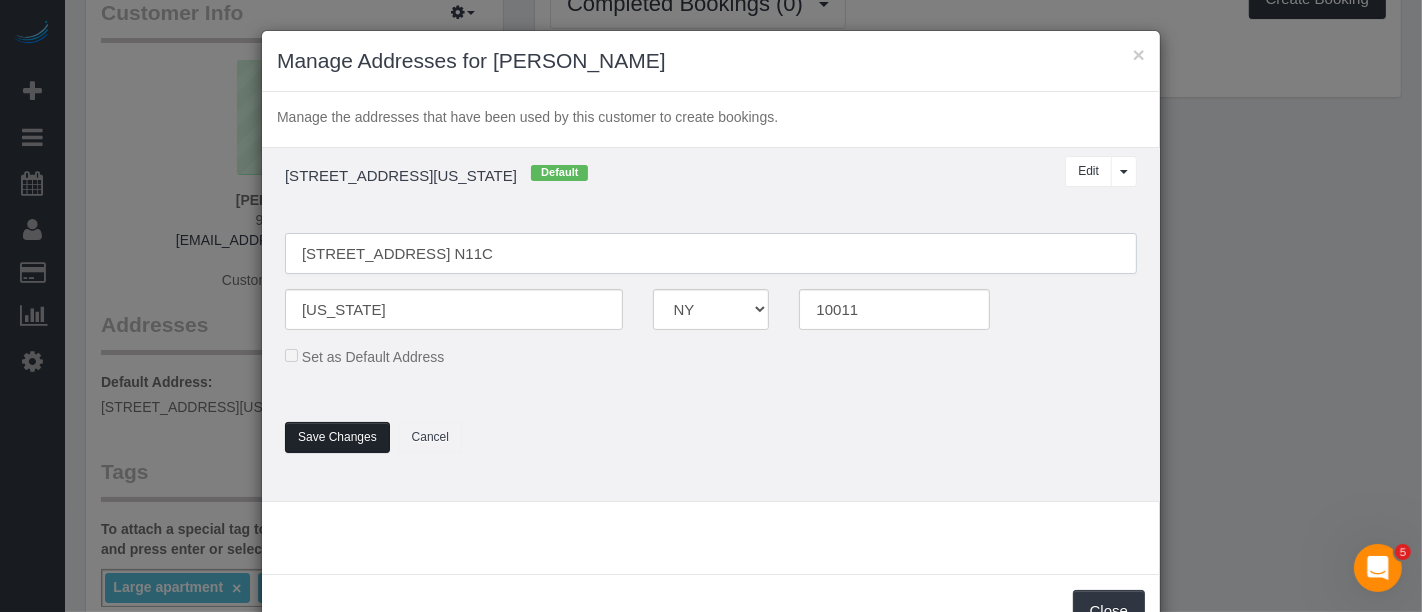 type on "[STREET_ADDRESS] N11C" 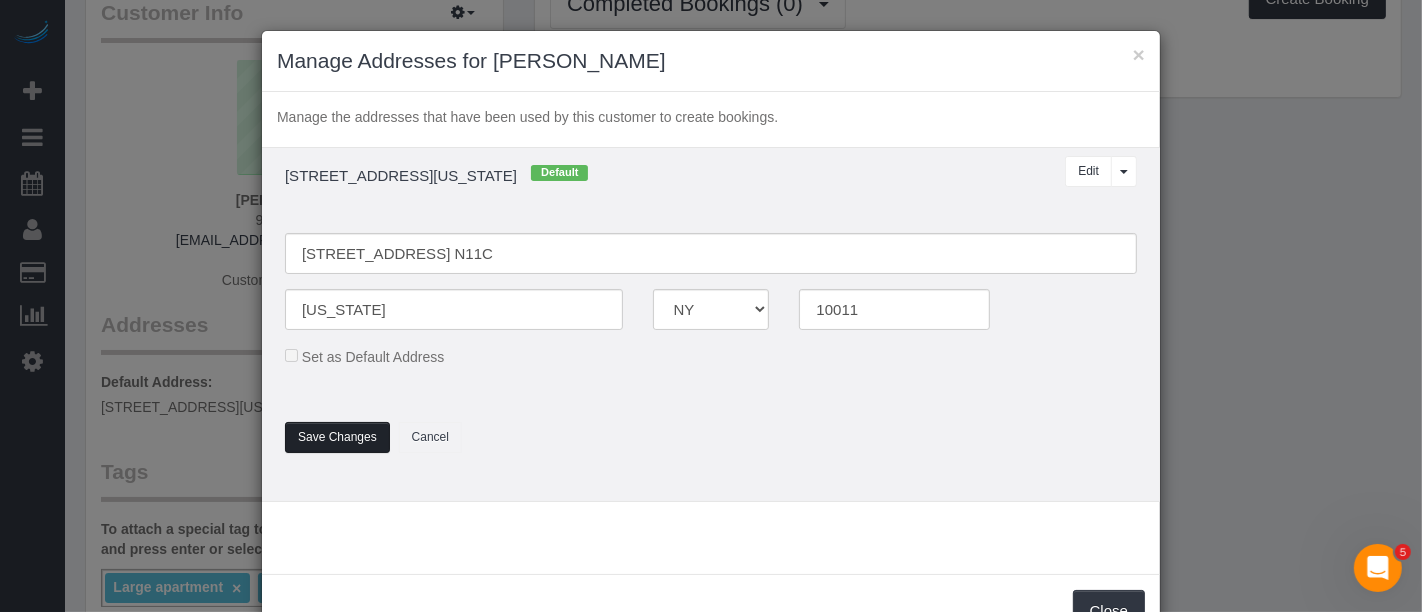 click on "Save Changes" at bounding box center [337, 437] 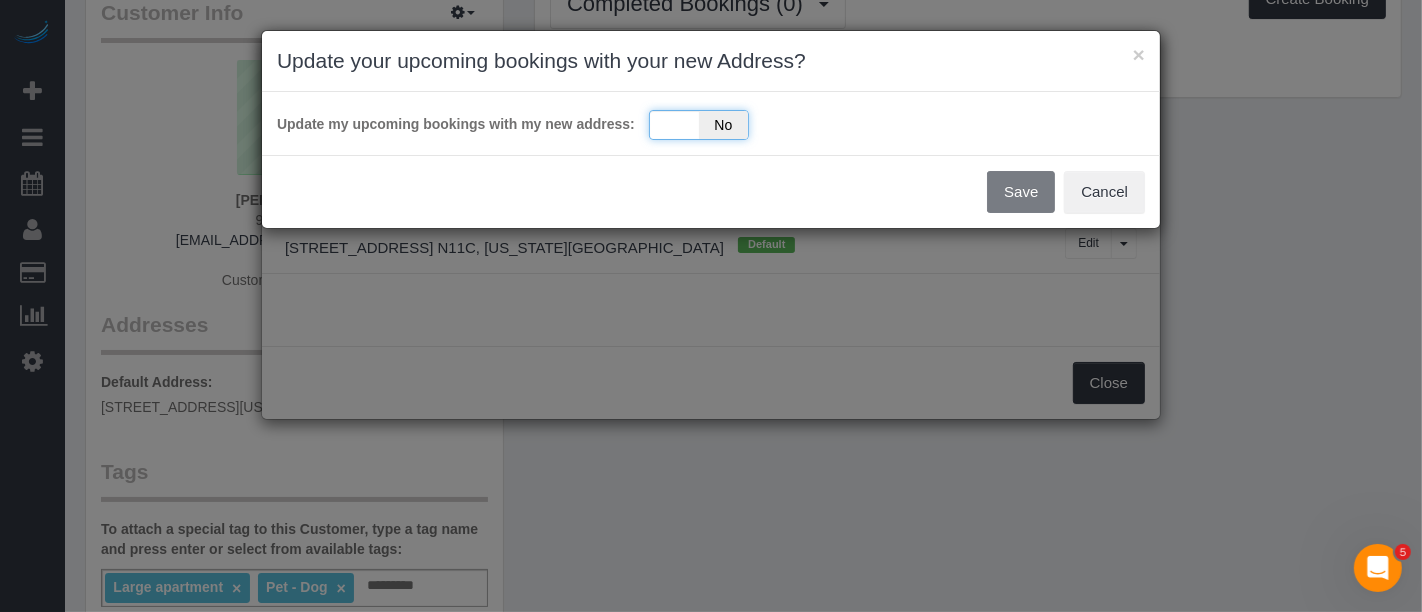 click on "Yes   No" at bounding box center (699, 125) 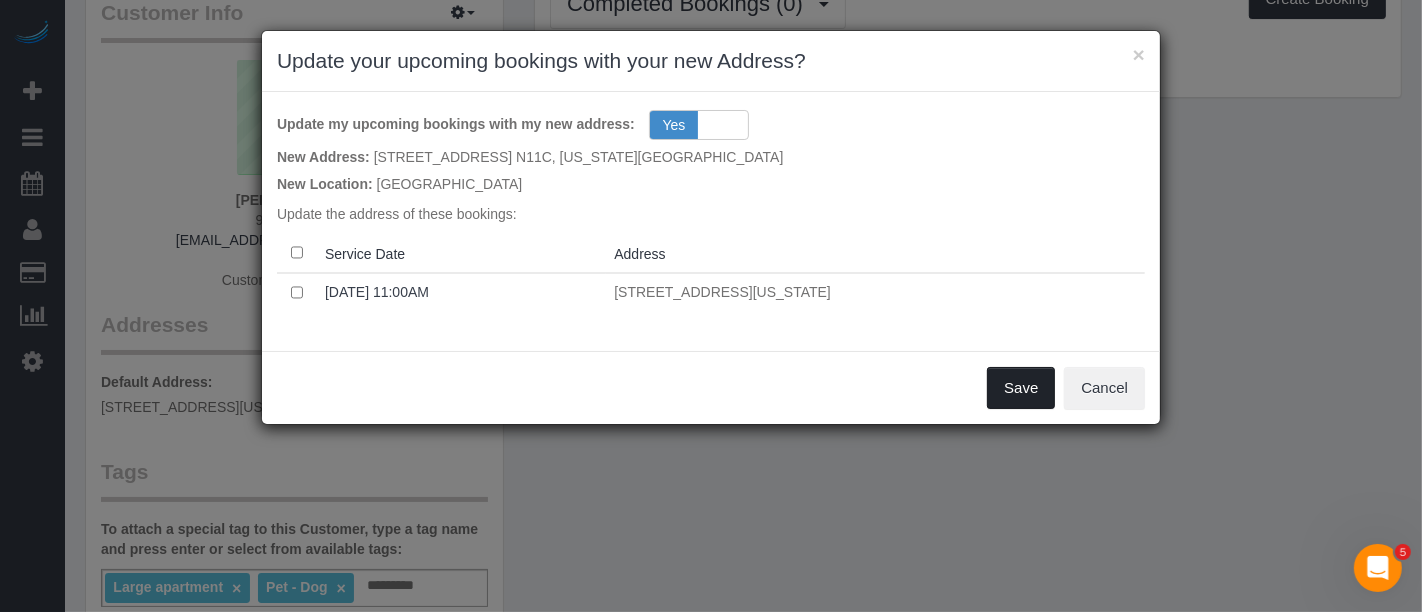 click on "Save" at bounding box center (1021, 388) 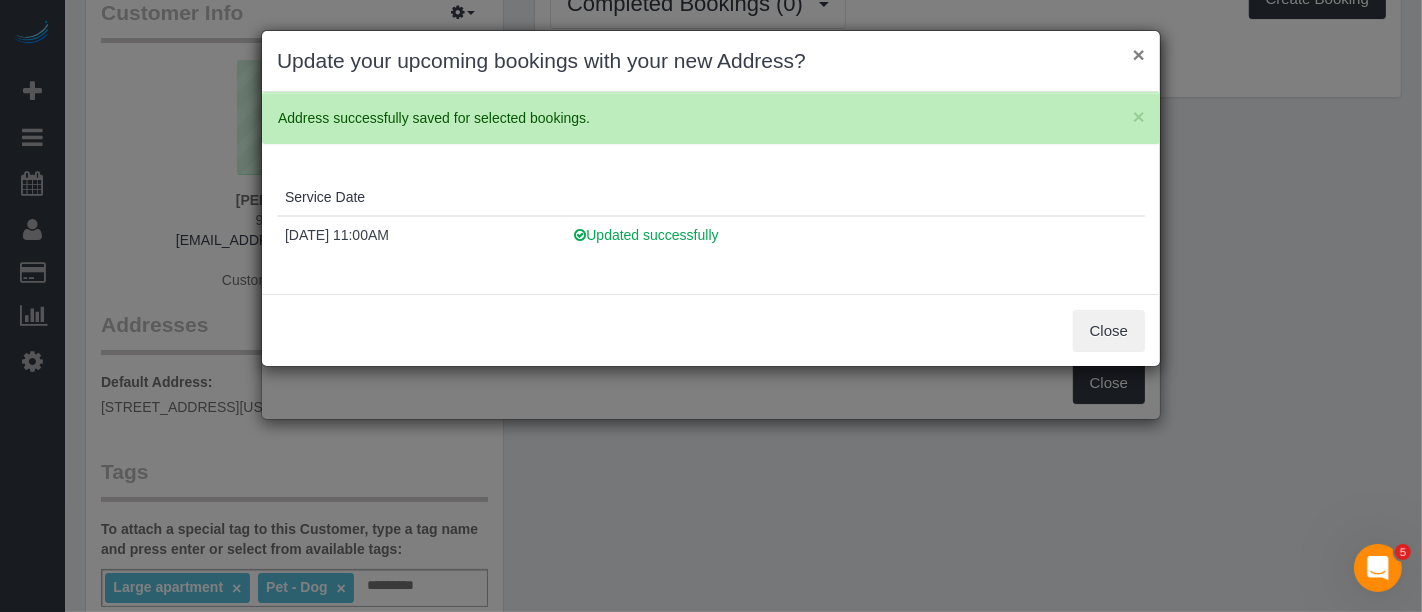 click on "×" at bounding box center [1139, 54] 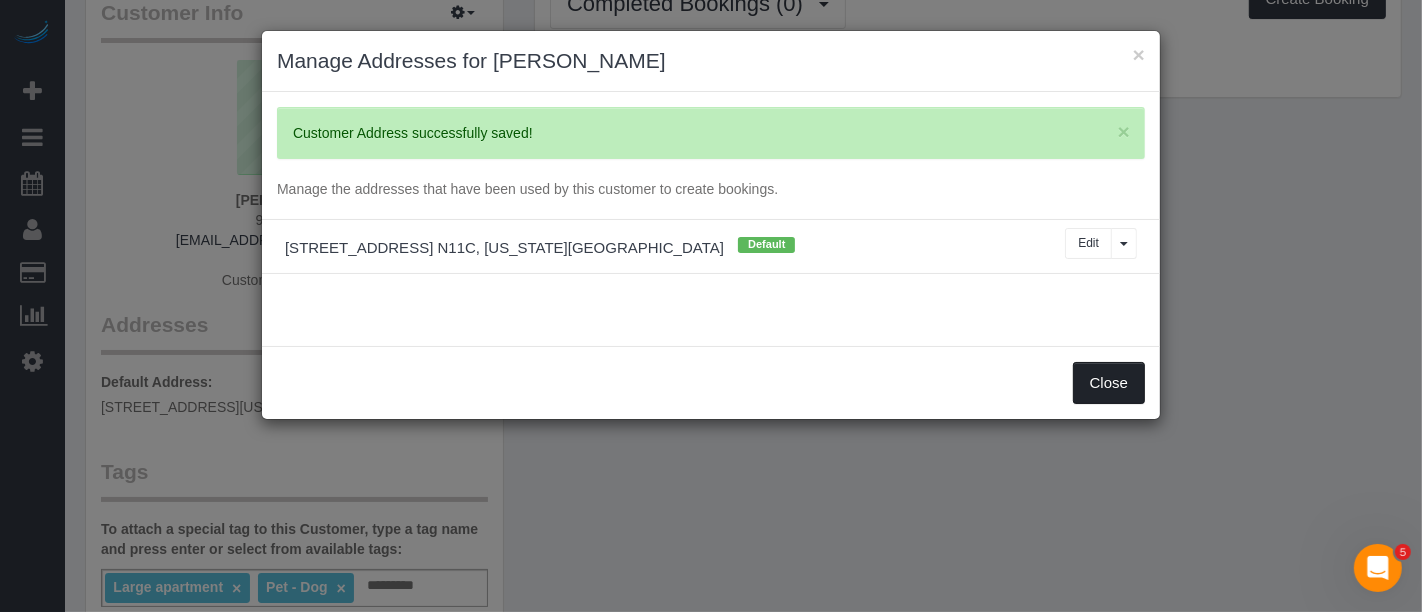 click on "Close" at bounding box center [1109, 383] 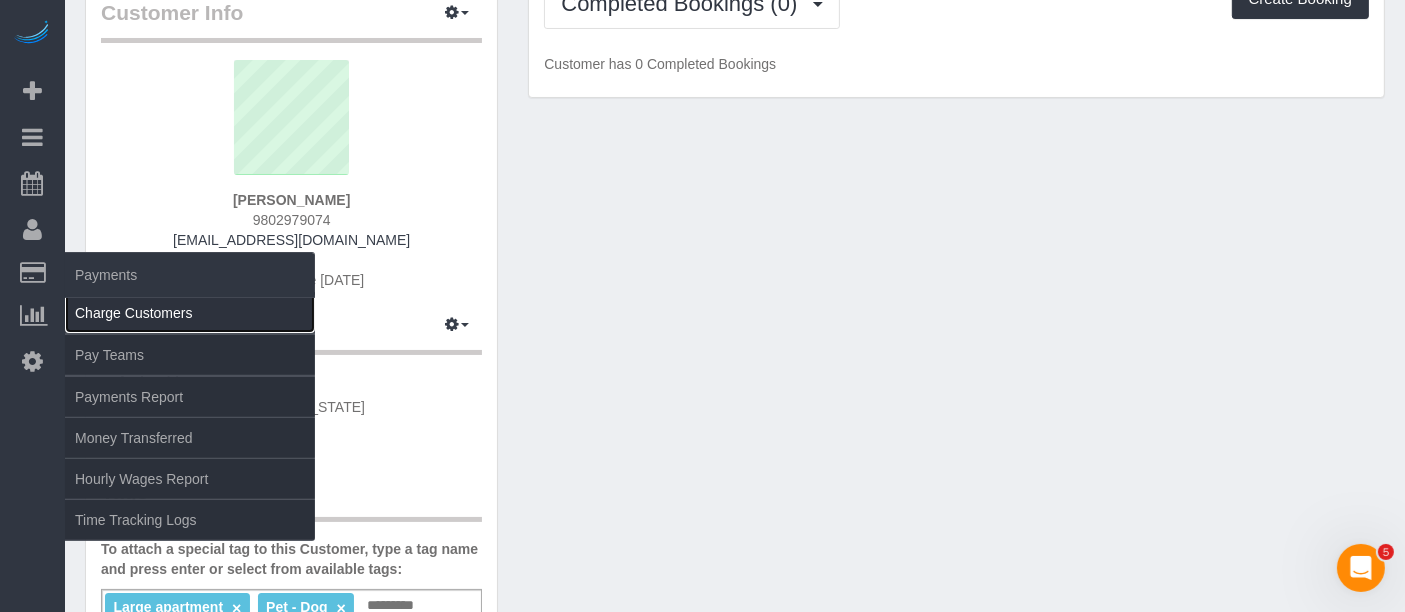 click on "Charge Customers" at bounding box center [190, 313] 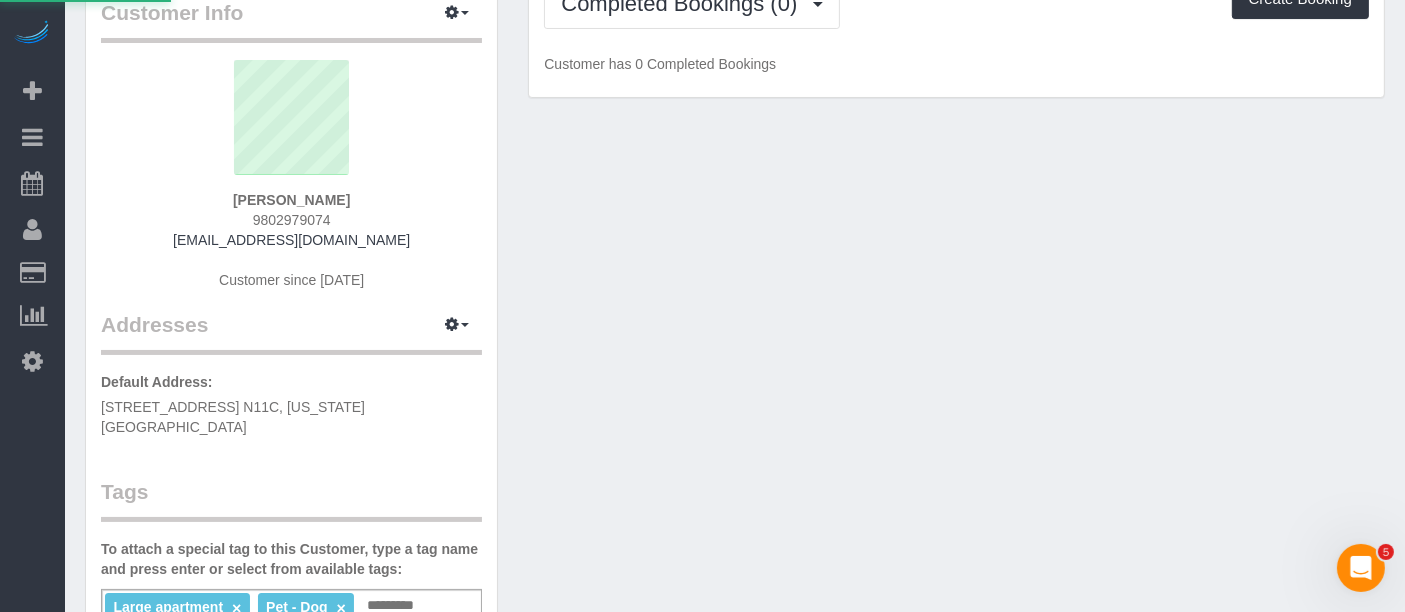 select 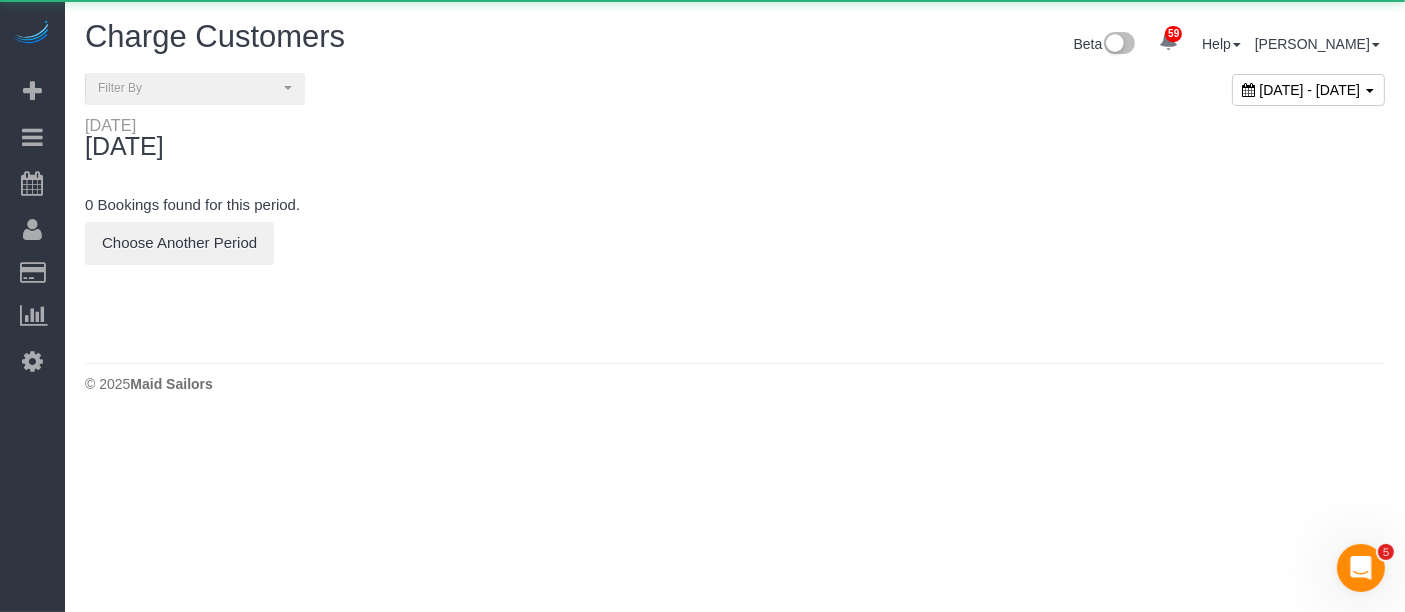 scroll, scrollTop: 0, scrollLeft: 0, axis: both 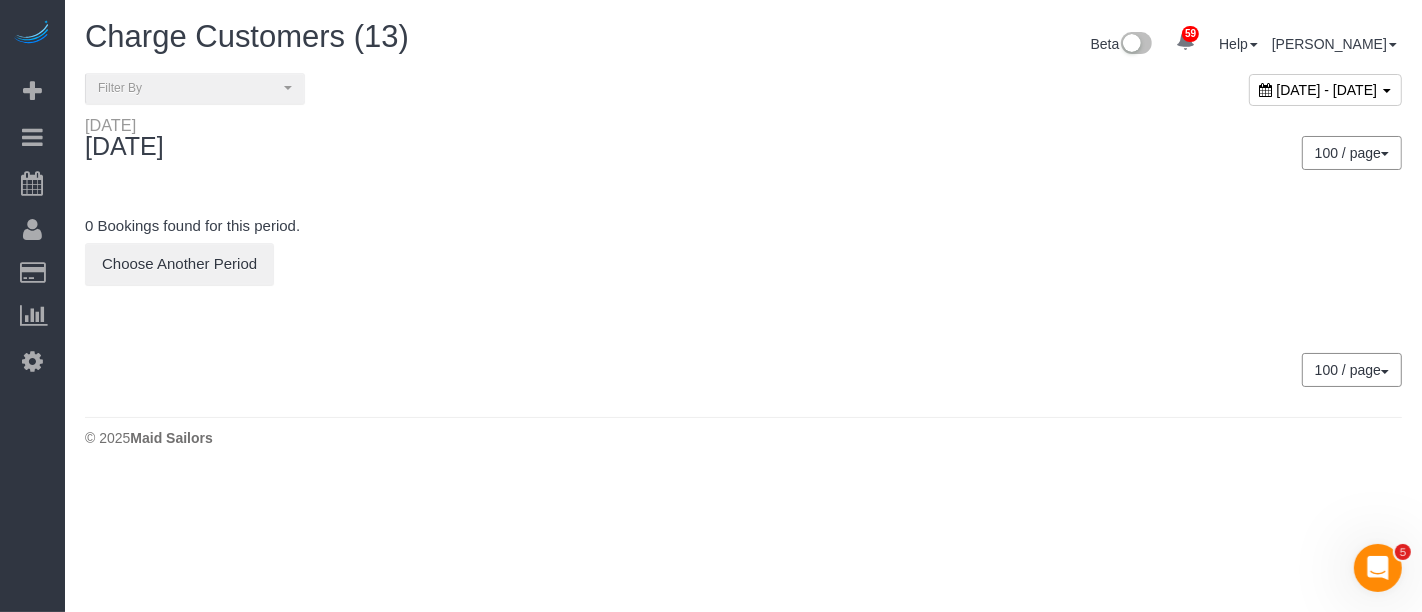 click on "[DATE] - [DATE]" at bounding box center [1327, 90] 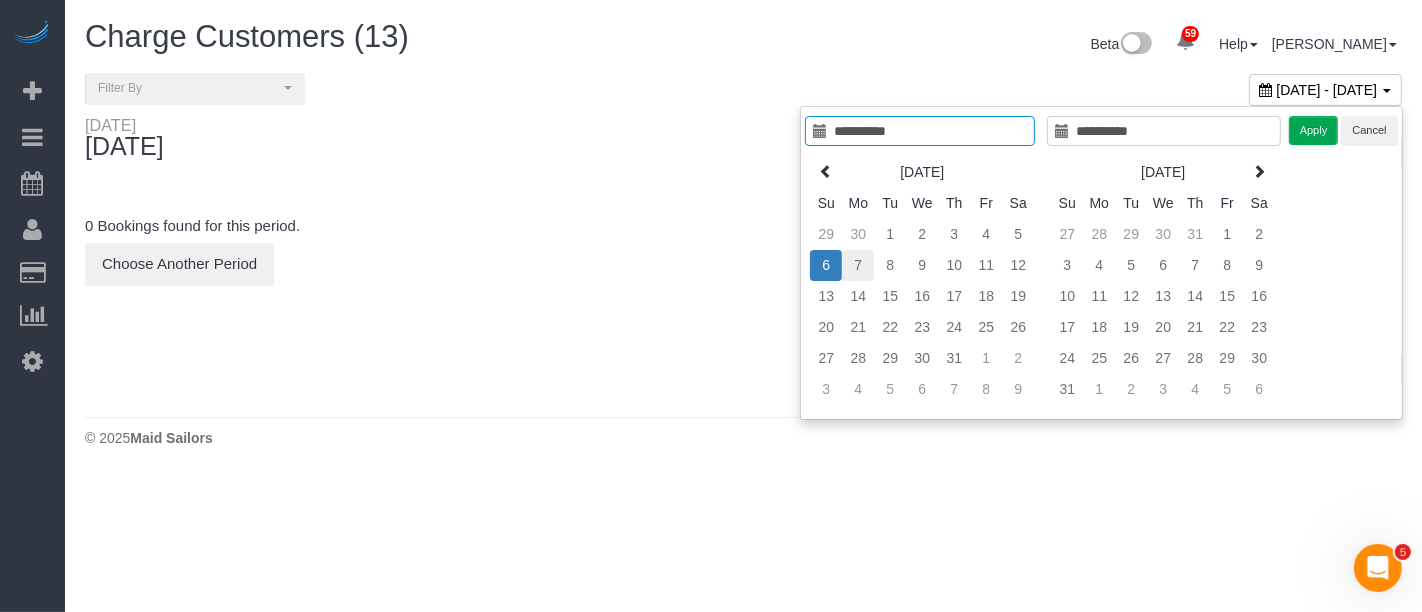 type on "**********" 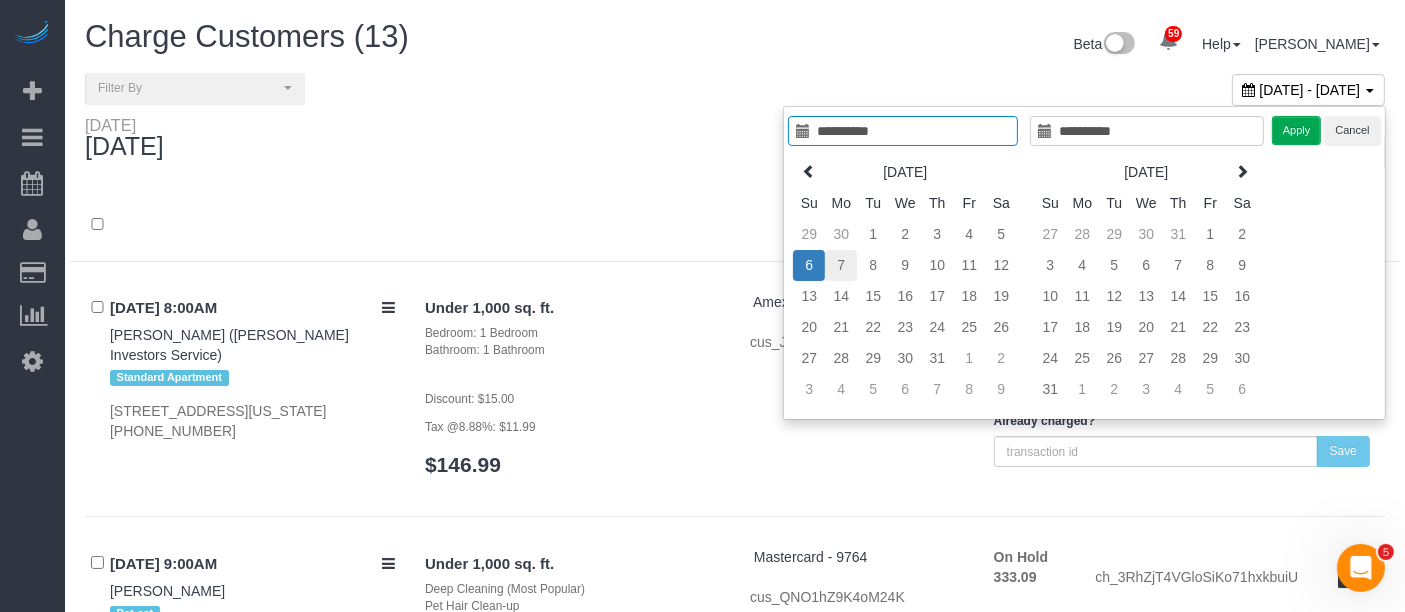 click on "7" at bounding box center (841, 265) 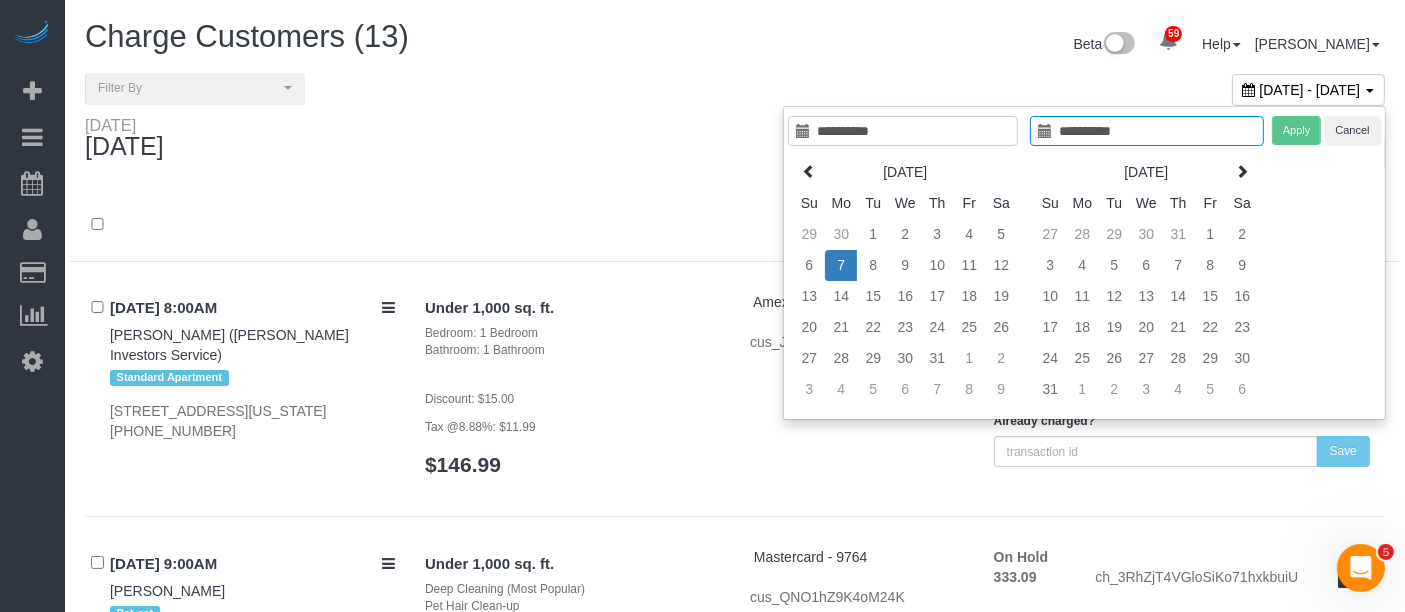 click on "7" at bounding box center [841, 265] 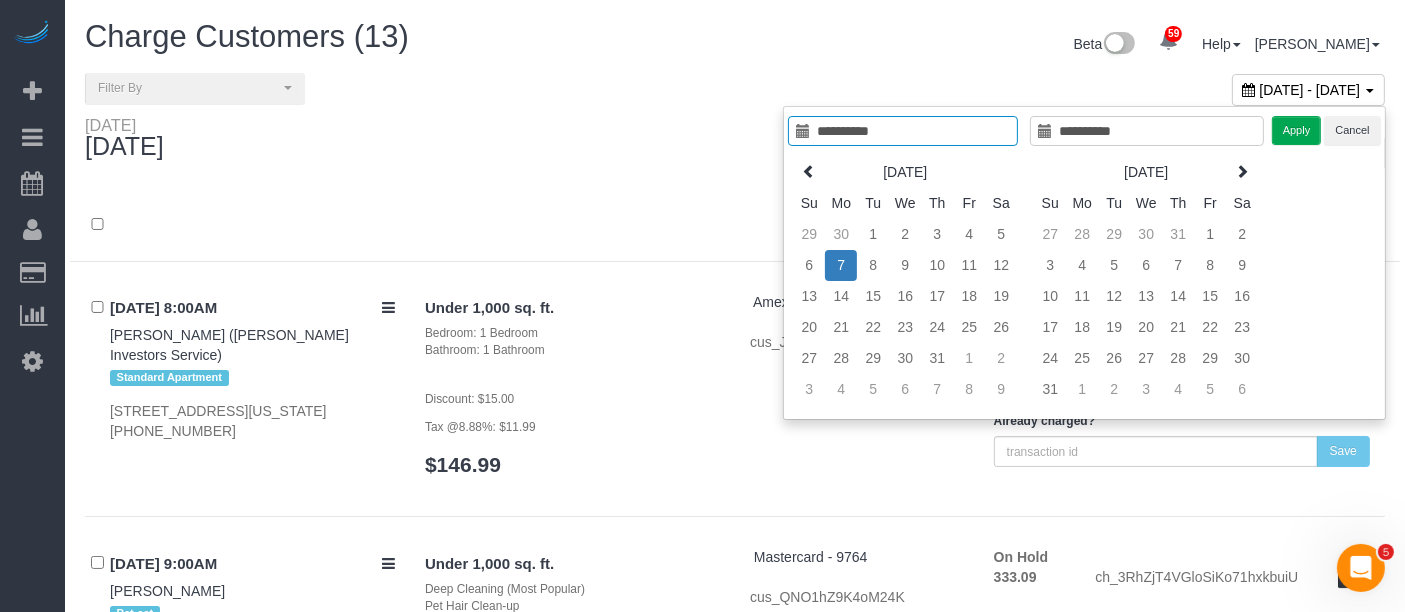 type on "**********" 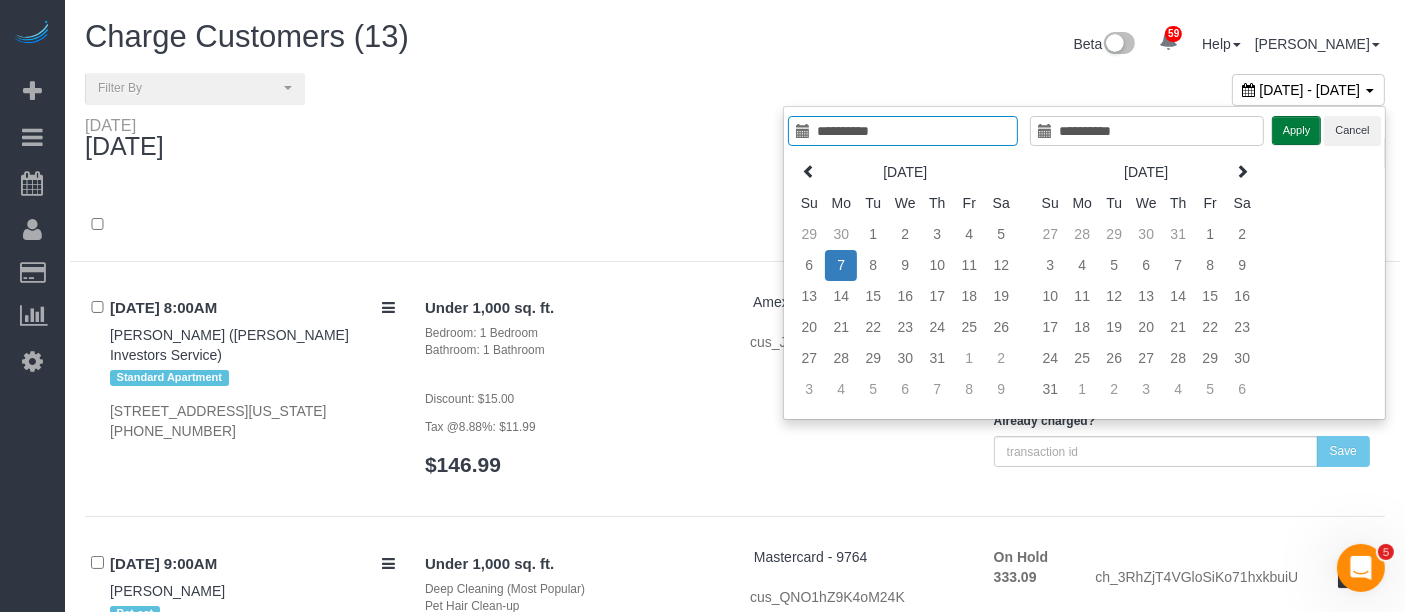 click on "Apply" at bounding box center [1297, 130] 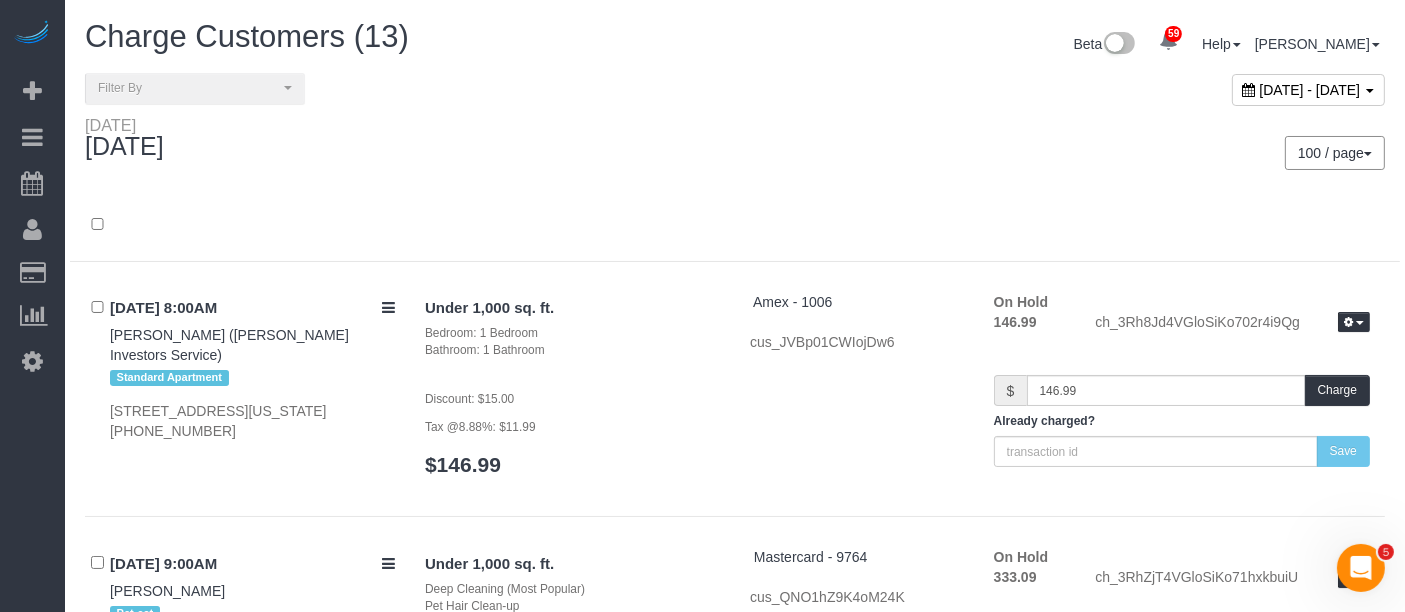 click on "[DATE]" at bounding box center (402, 142) 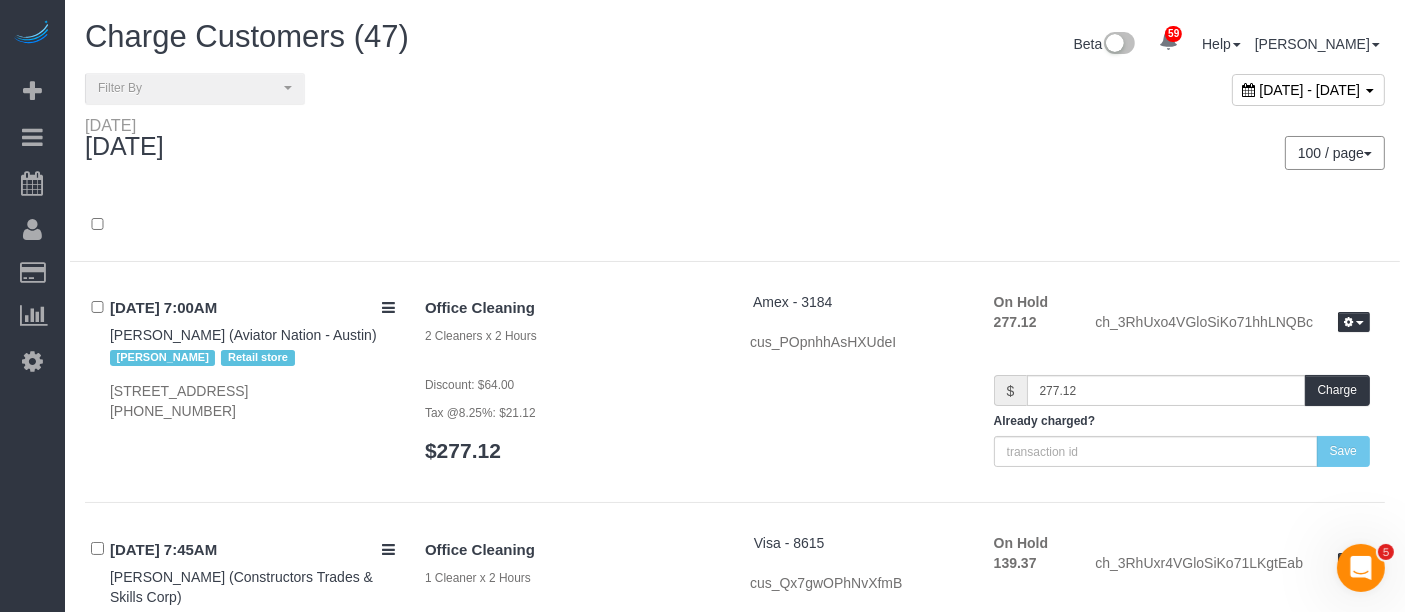 click at bounding box center (735, 226) 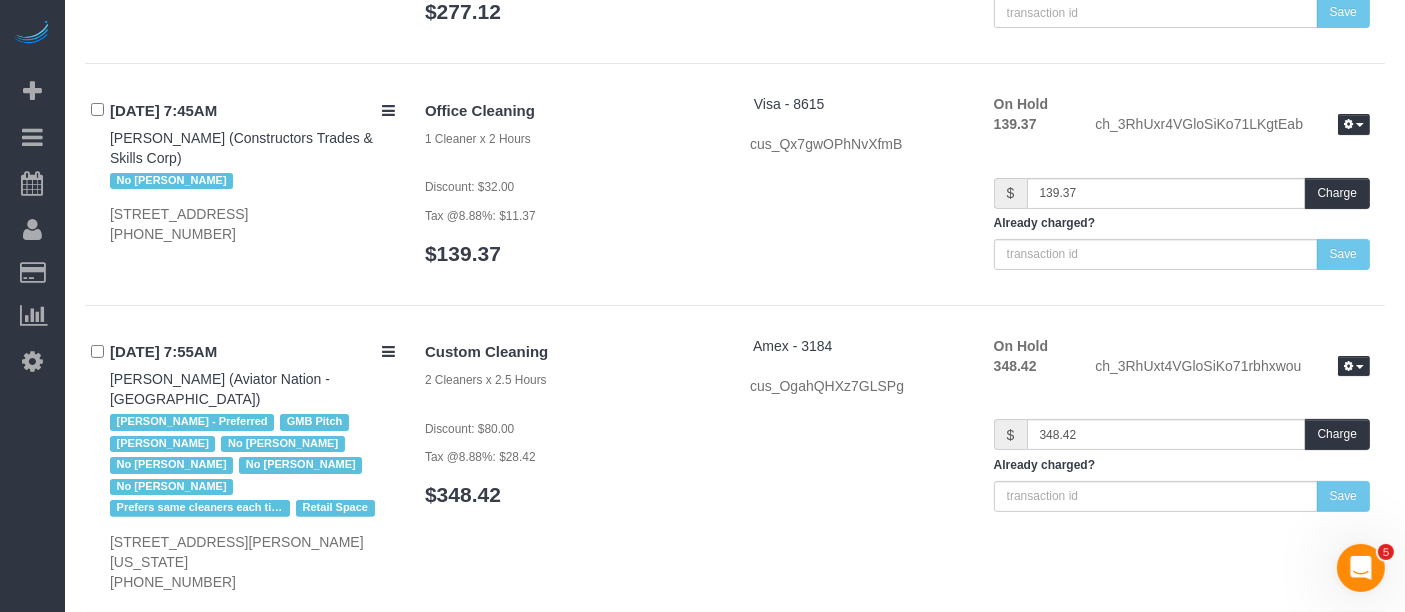 scroll, scrollTop: 555, scrollLeft: 0, axis: vertical 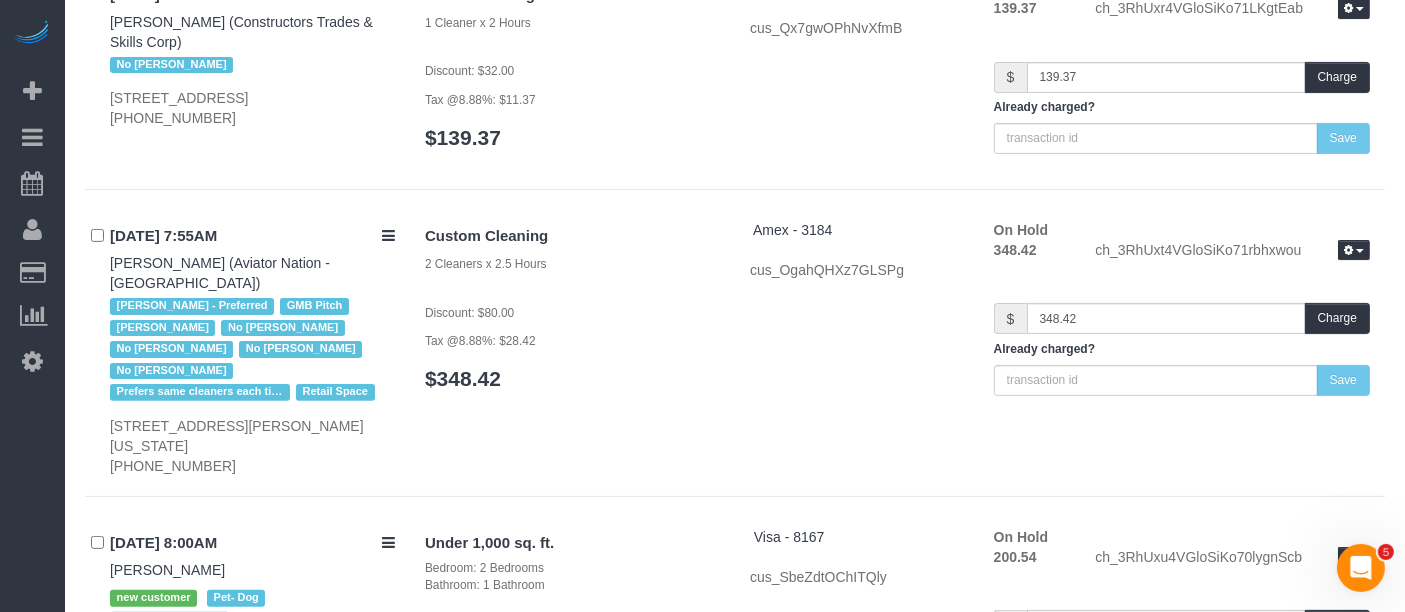click on "$348.42" at bounding box center [572, 378] 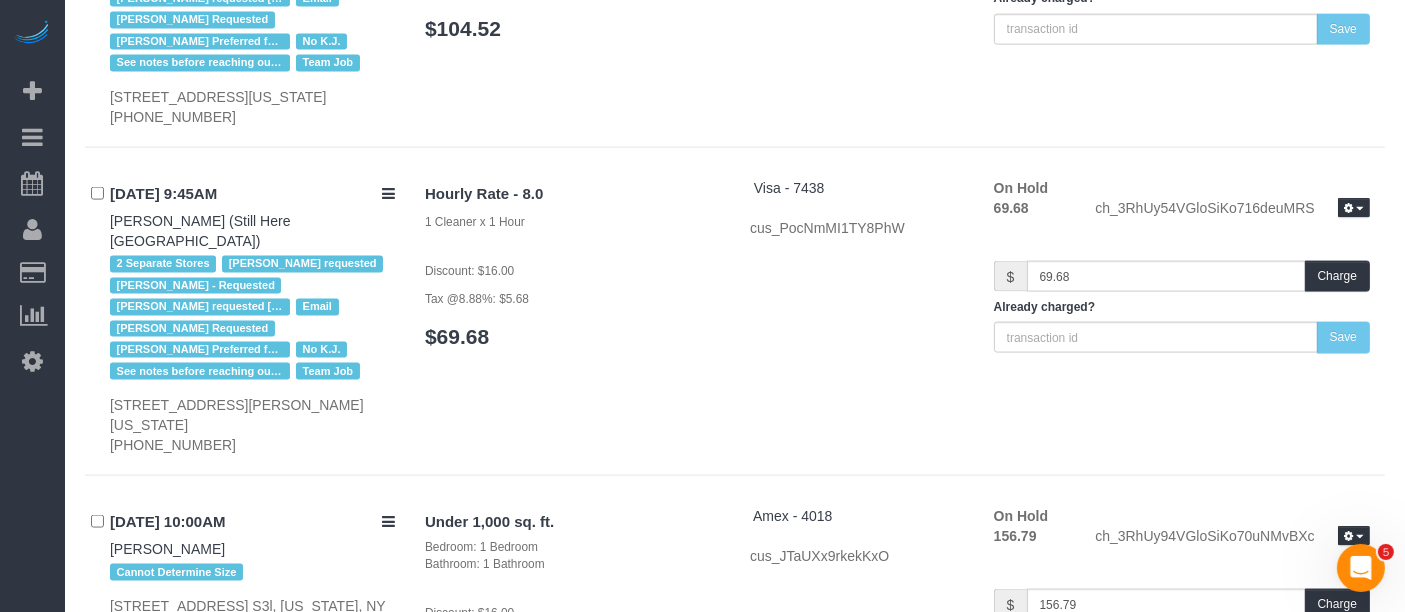 scroll, scrollTop: 4842, scrollLeft: 0, axis: vertical 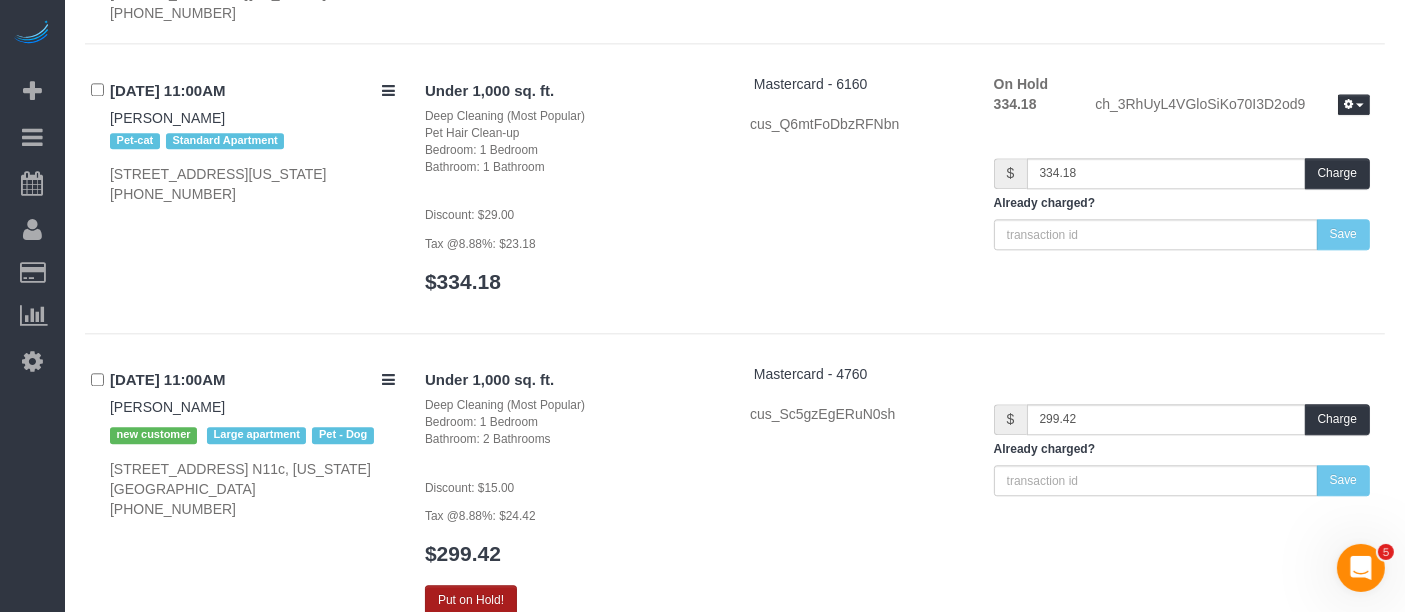 click on "Put on Hold!" at bounding box center [471, 600] 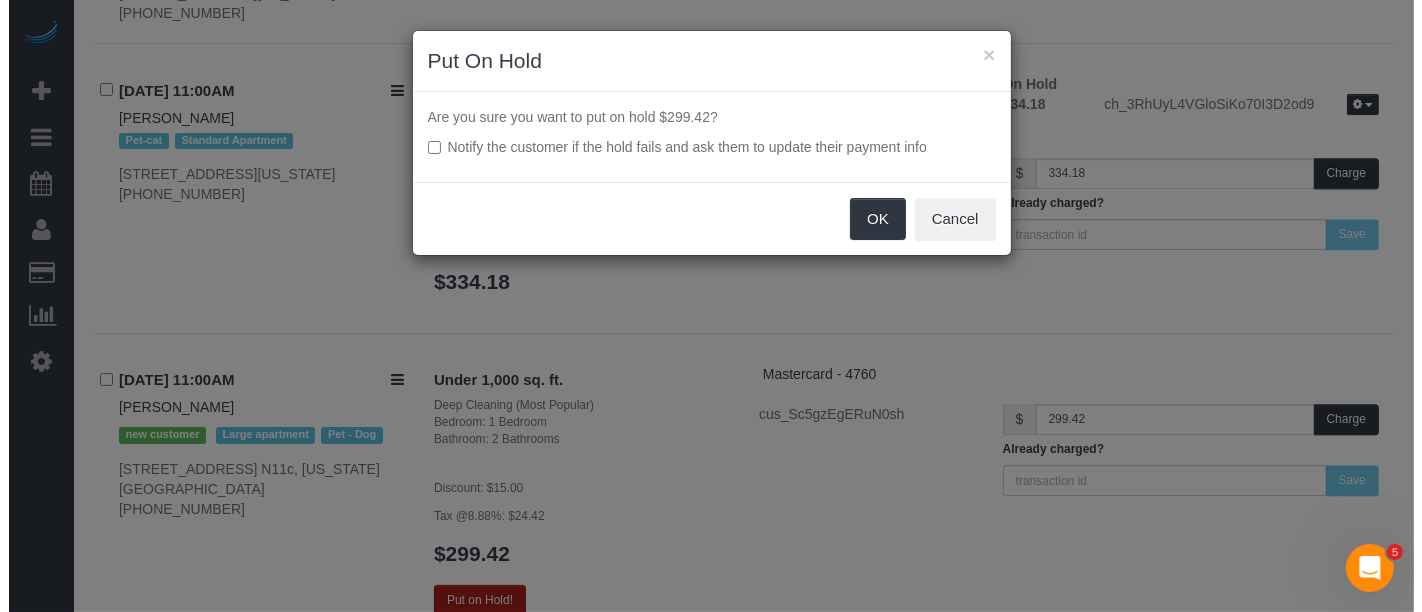 scroll, scrollTop: 4821, scrollLeft: 0, axis: vertical 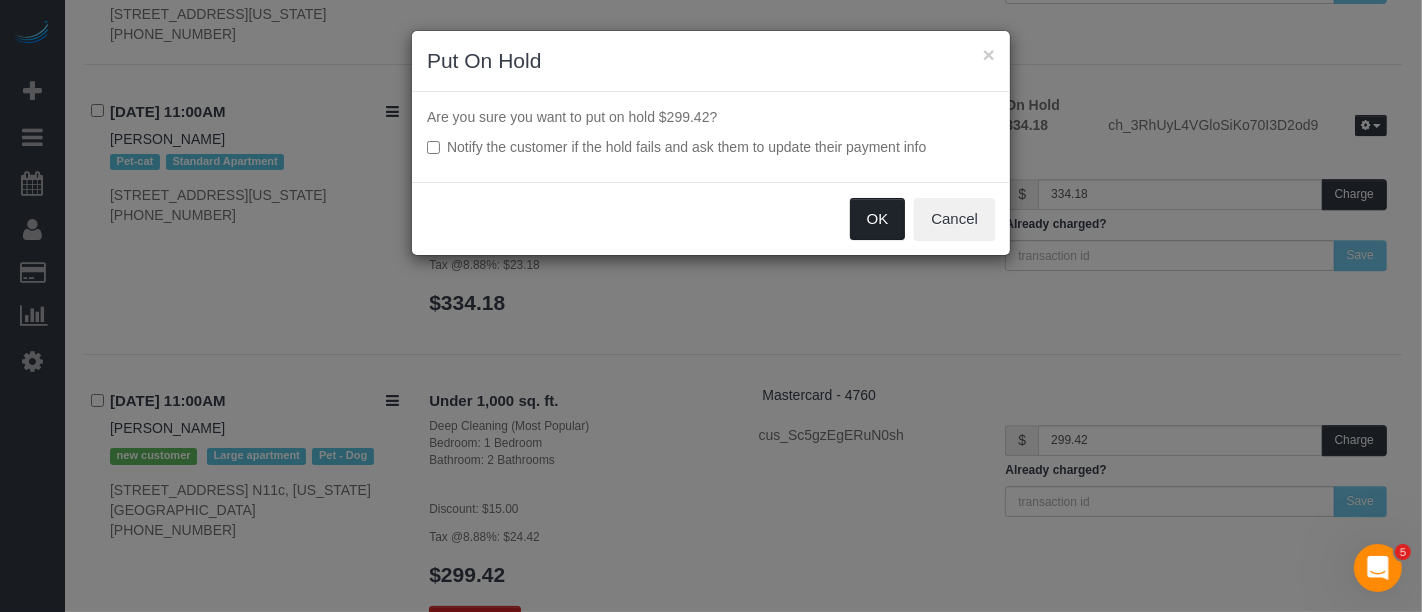 click on "OK" at bounding box center [878, 219] 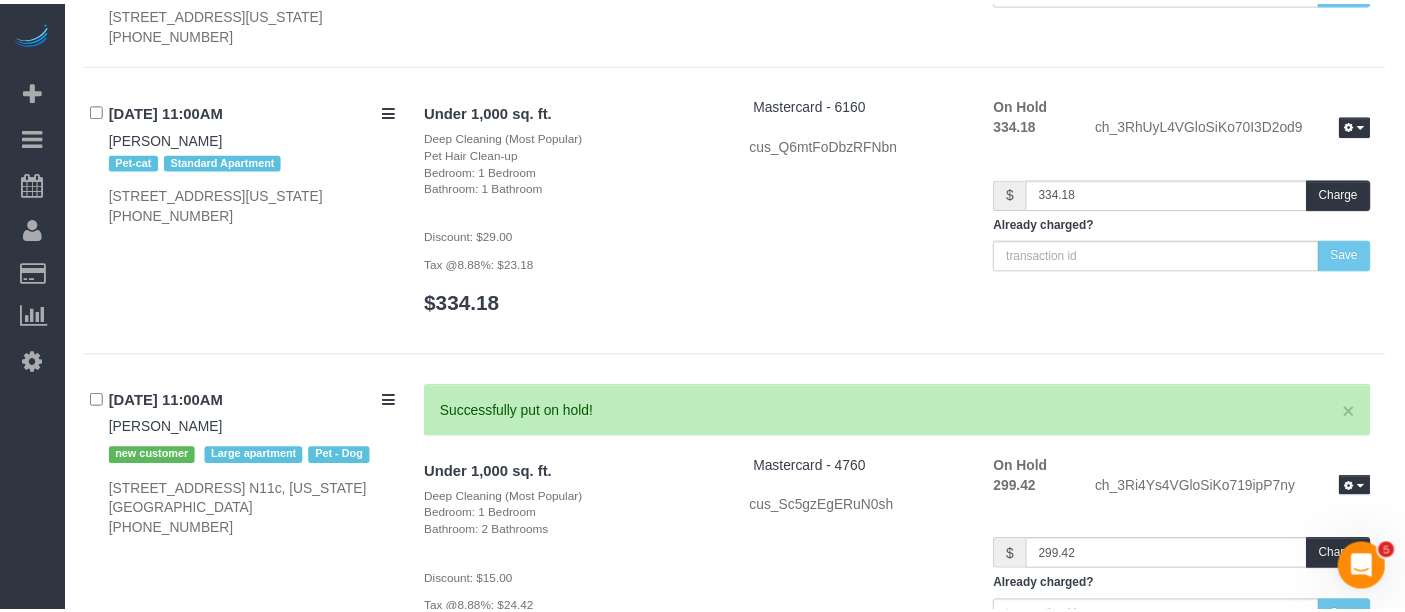 scroll, scrollTop: 4842, scrollLeft: 0, axis: vertical 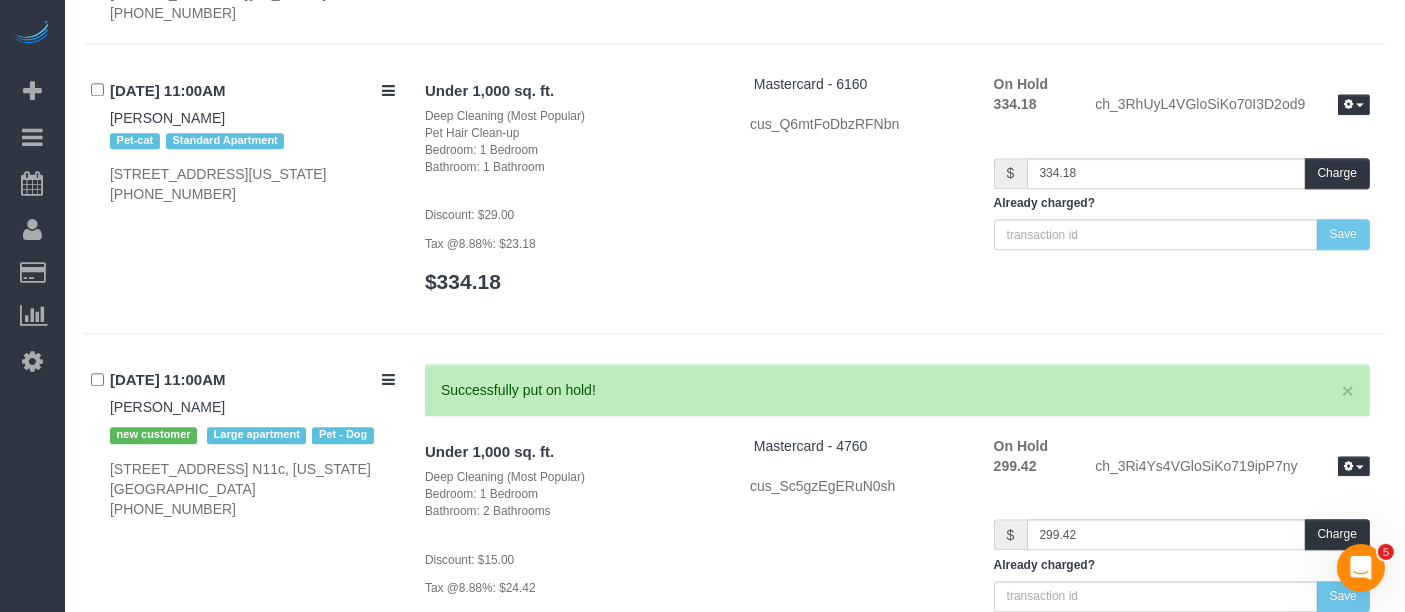 click on "[DATE]
100 / page
10 / page
20 / page
30 / page
40 / page
50 / page
100 / page
[DATE] 7:00AM
[PERSON_NAME] (Aviator Nation - Austin)
[PERSON_NAME]" at bounding box center [735, 1372] 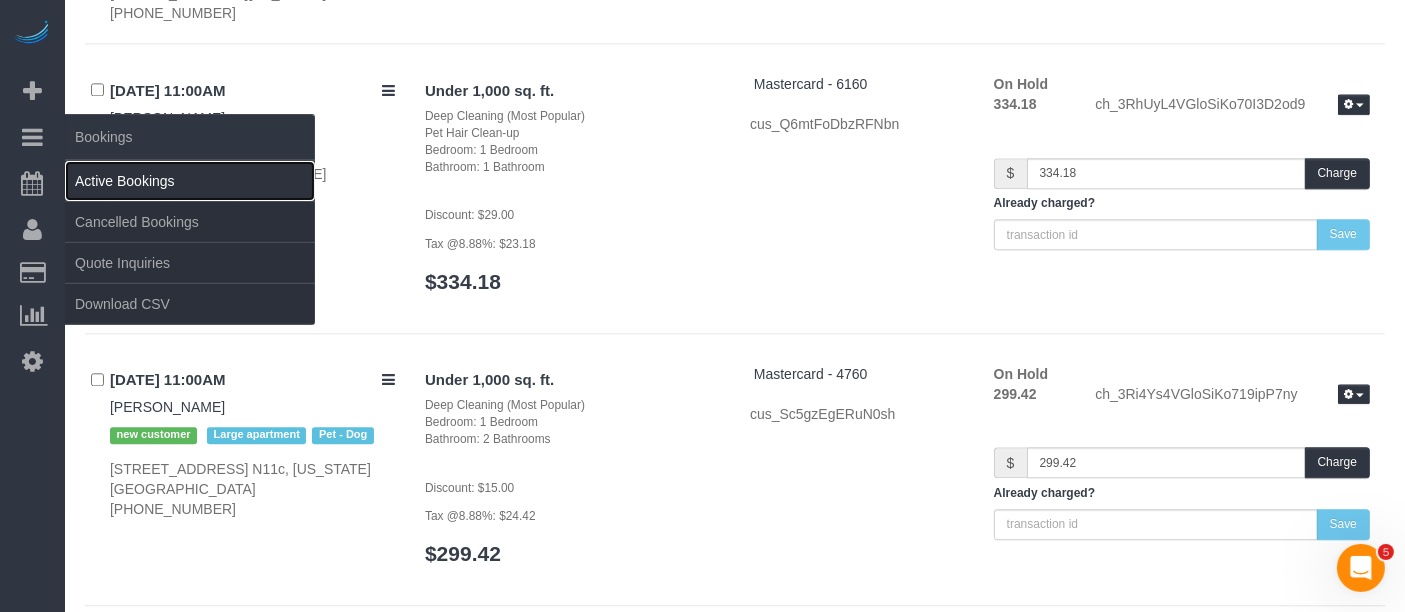click on "Active Bookings" at bounding box center [190, 181] 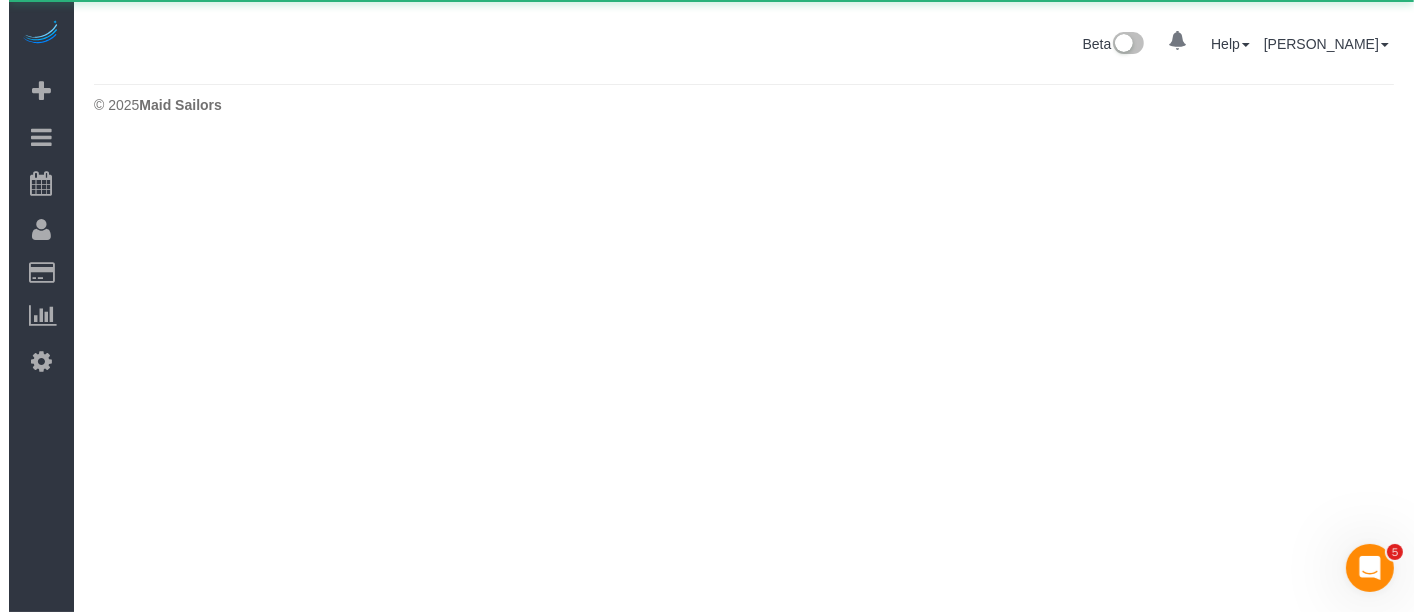 scroll, scrollTop: 0, scrollLeft: 0, axis: both 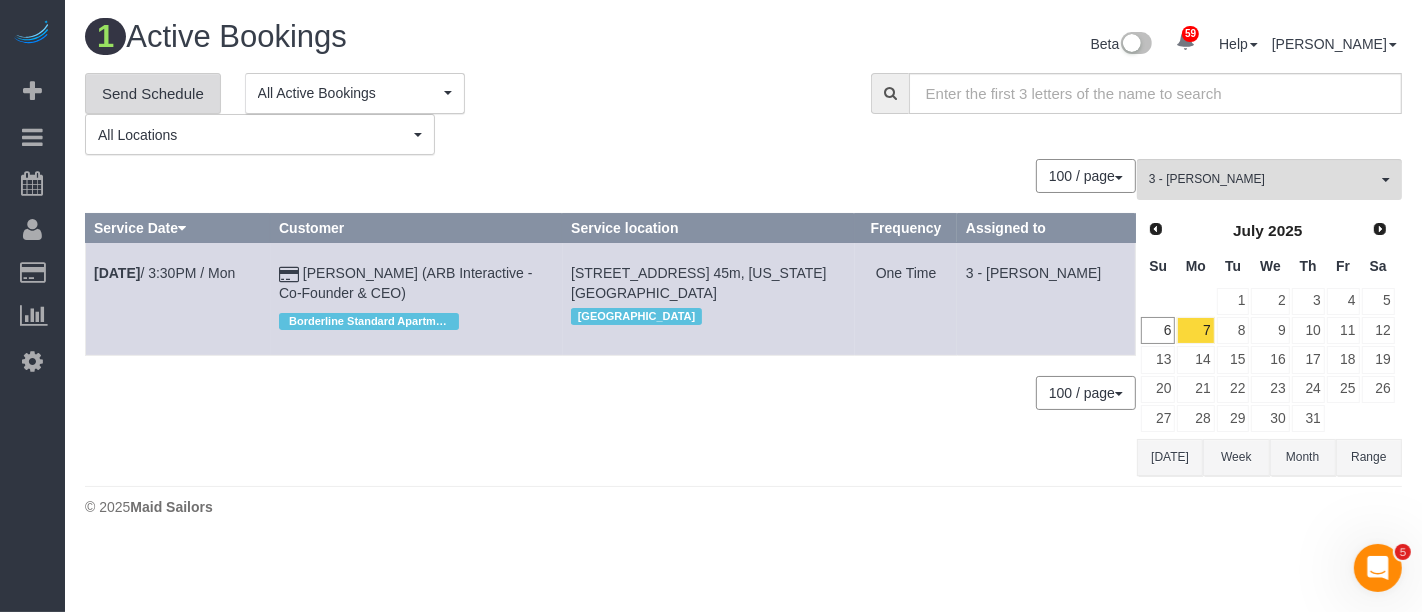 click on "Send Schedule" at bounding box center [153, 94] 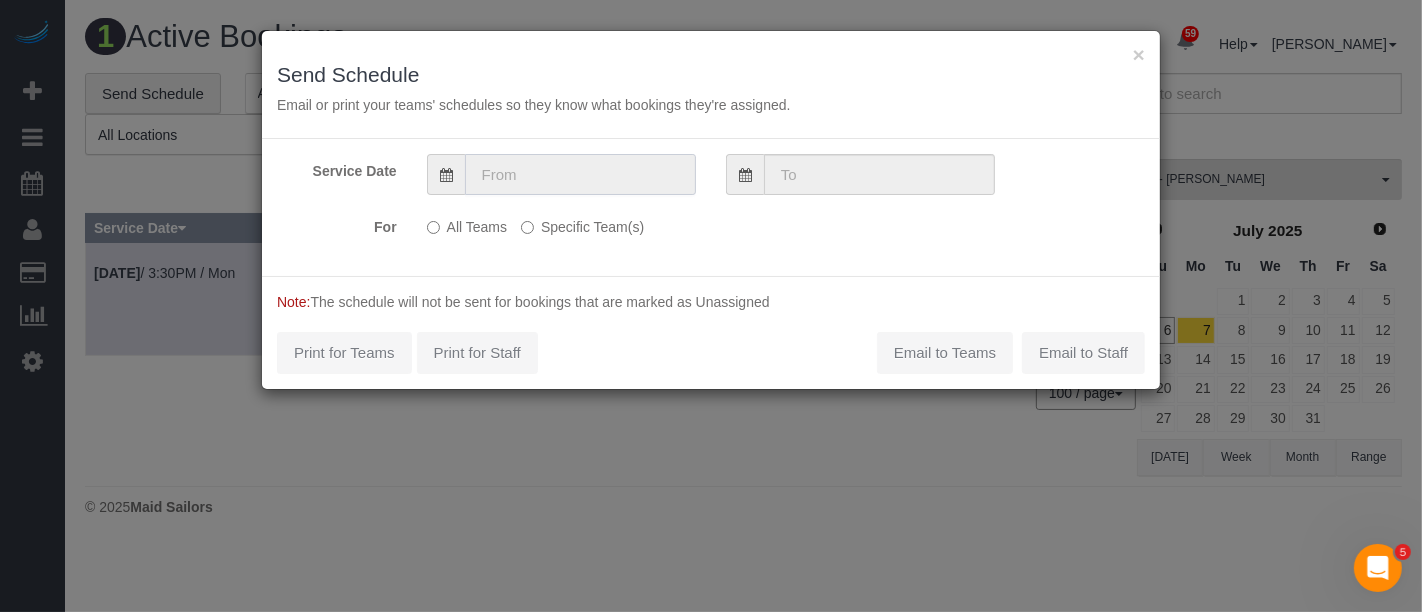 click at bounding box center (580, 174) 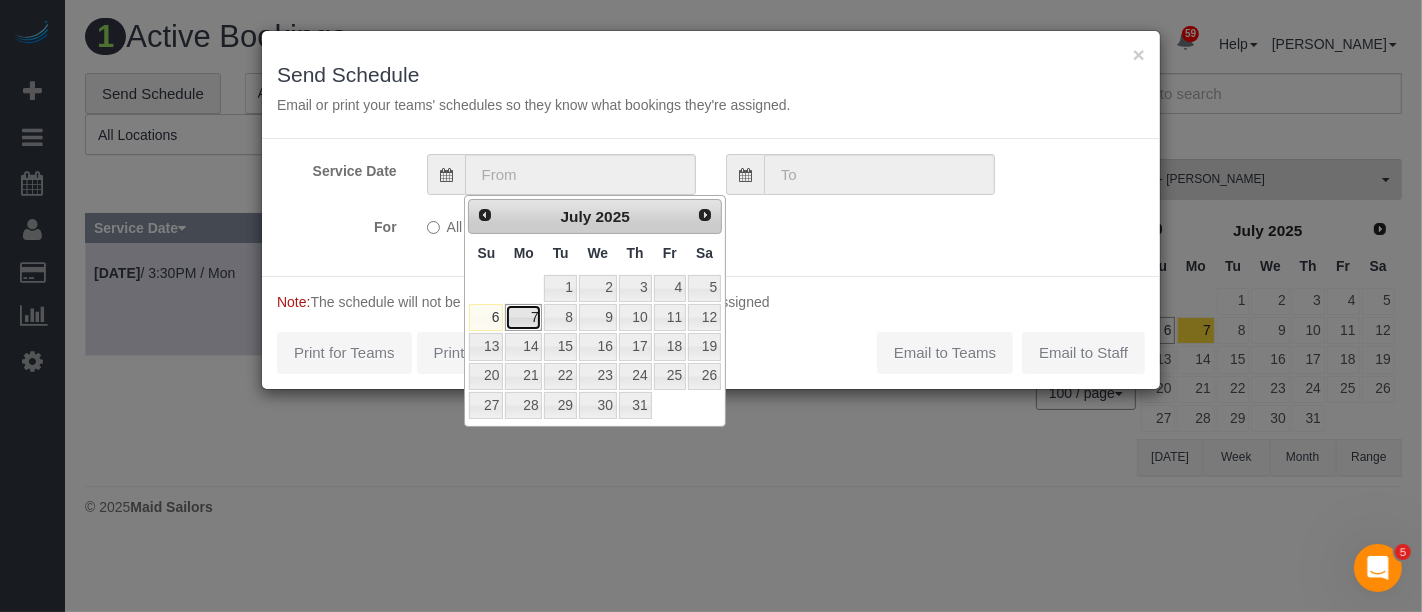 click on "7" at bounding box center [523, 317] 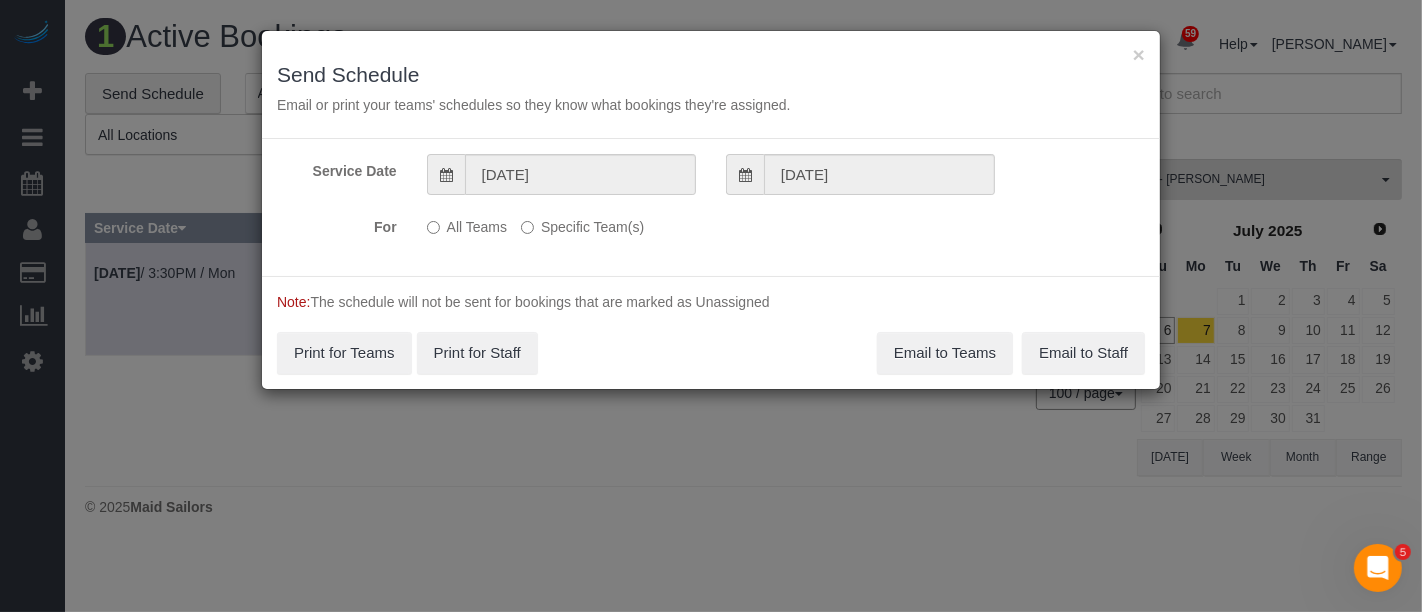 click on "All Teams
Specific Team(s)
3 - [PERSON_NAME]
Choose Team(s)
* - K.J.
*[PERSON_NAME] - Test
0 - [PERSON_NAME]
000 - Partnerships
000 - TEAM JOB
000- [PERSON_NAME]" at bounding box center (636, 228) 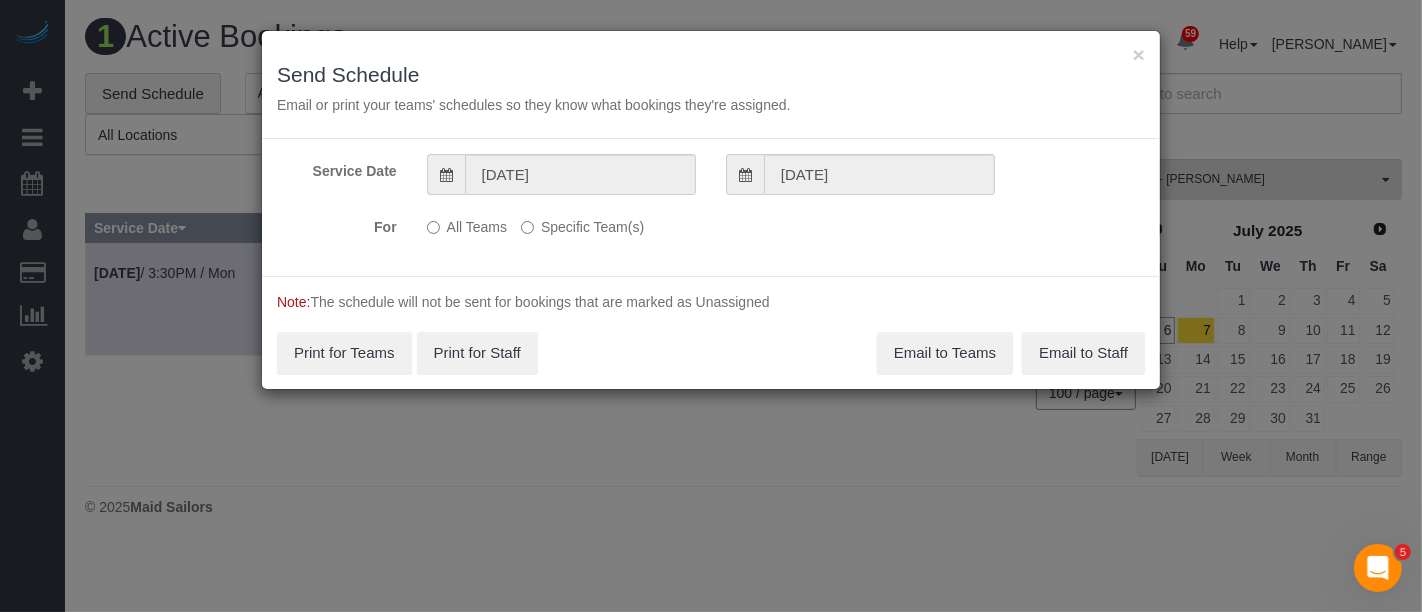 click on "Specific Team(s)" at bounding box center (582, 223) 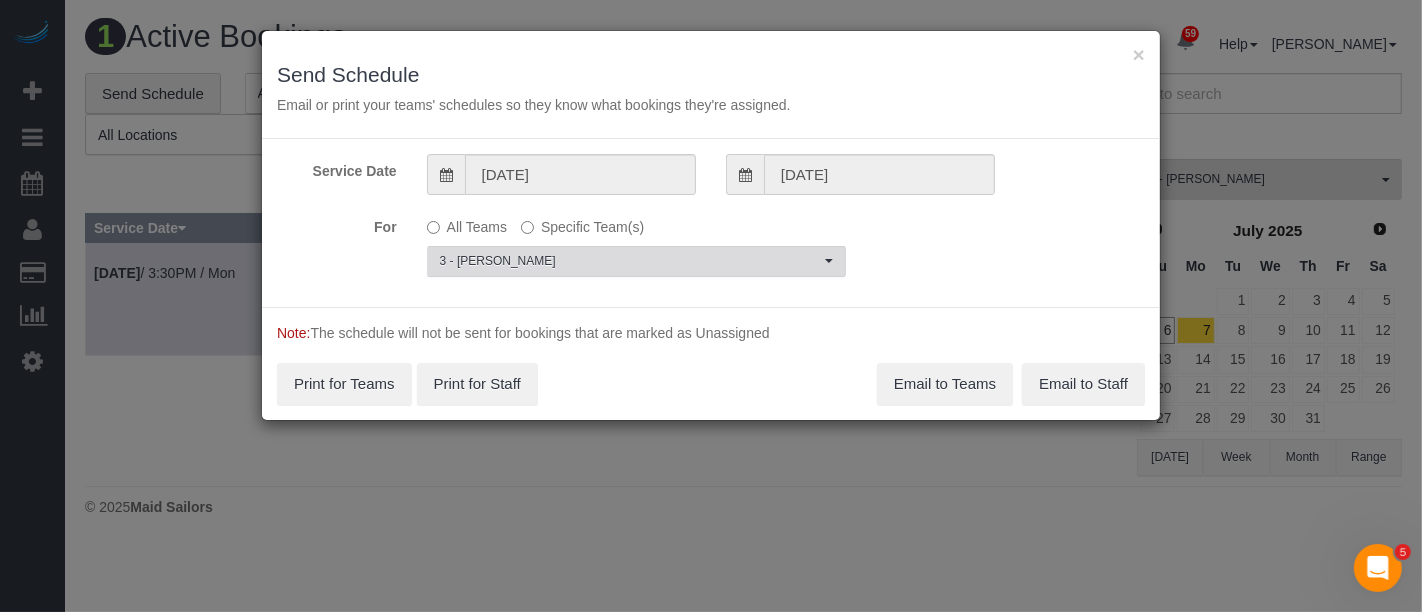 click on "3 - [PERSON_NAME]" at bounding box center (630, 261) 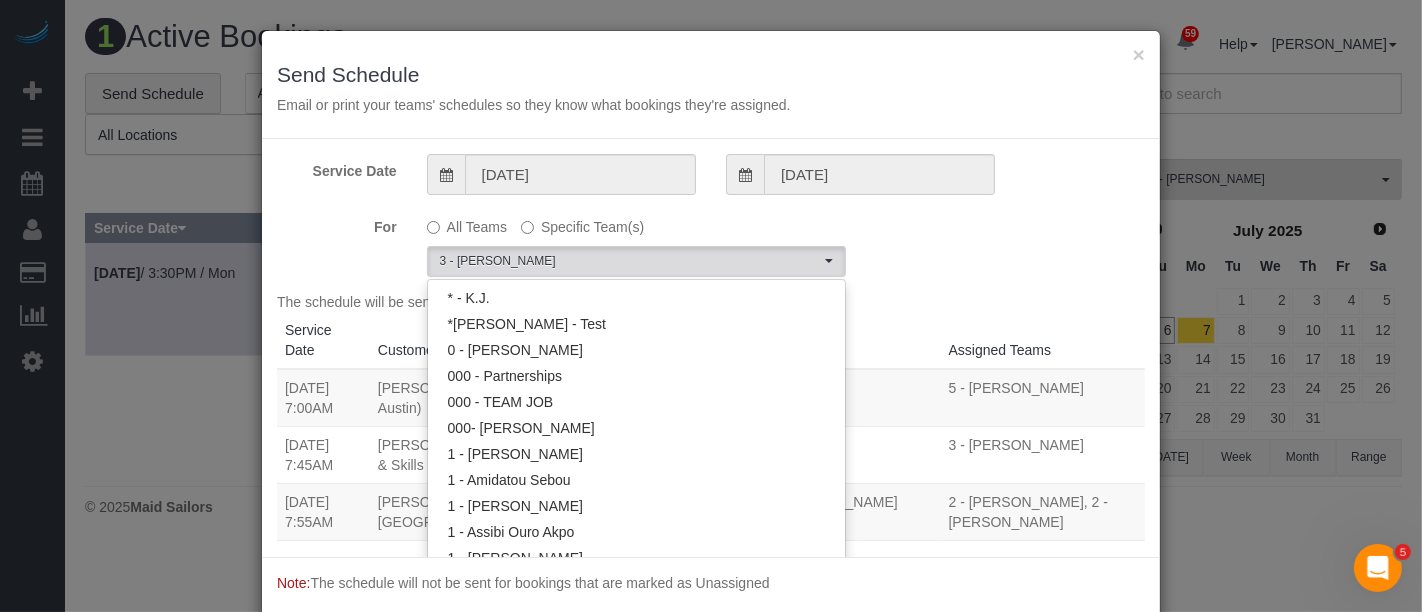 scroll, scrollTop: 1301, scrollLeft: 0, axis: vertical 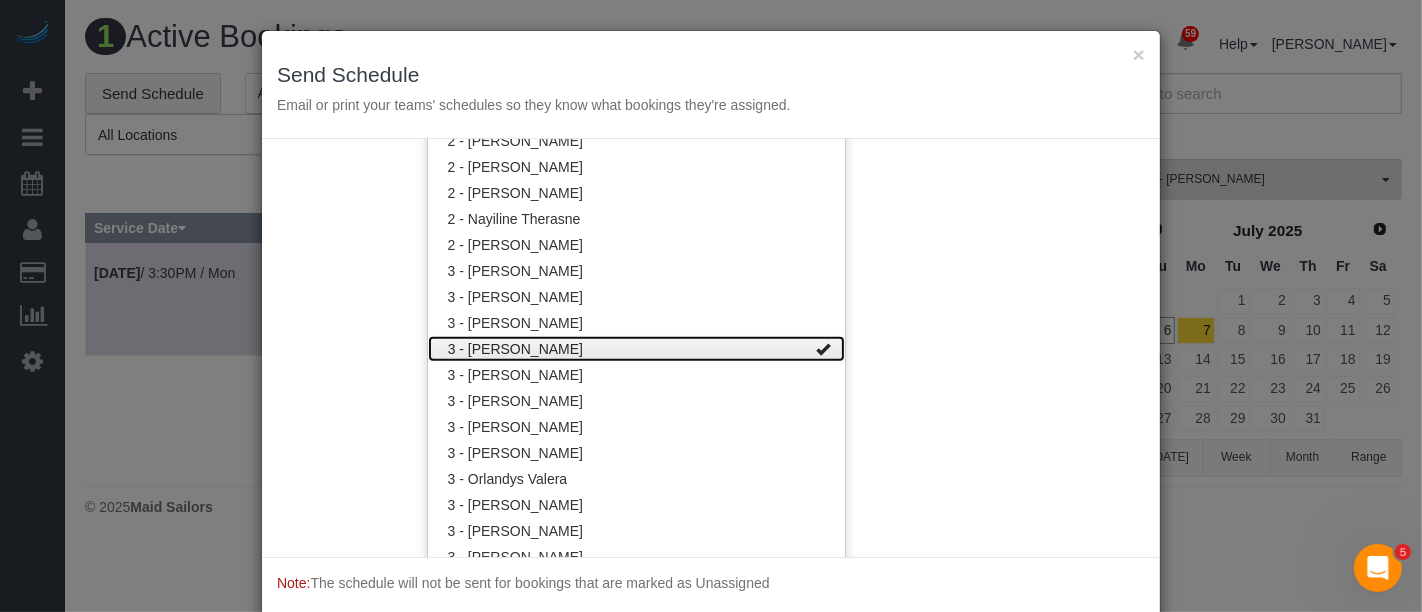 click on "3 - [PERSON_NAME]" at bounding box center (636, 349) 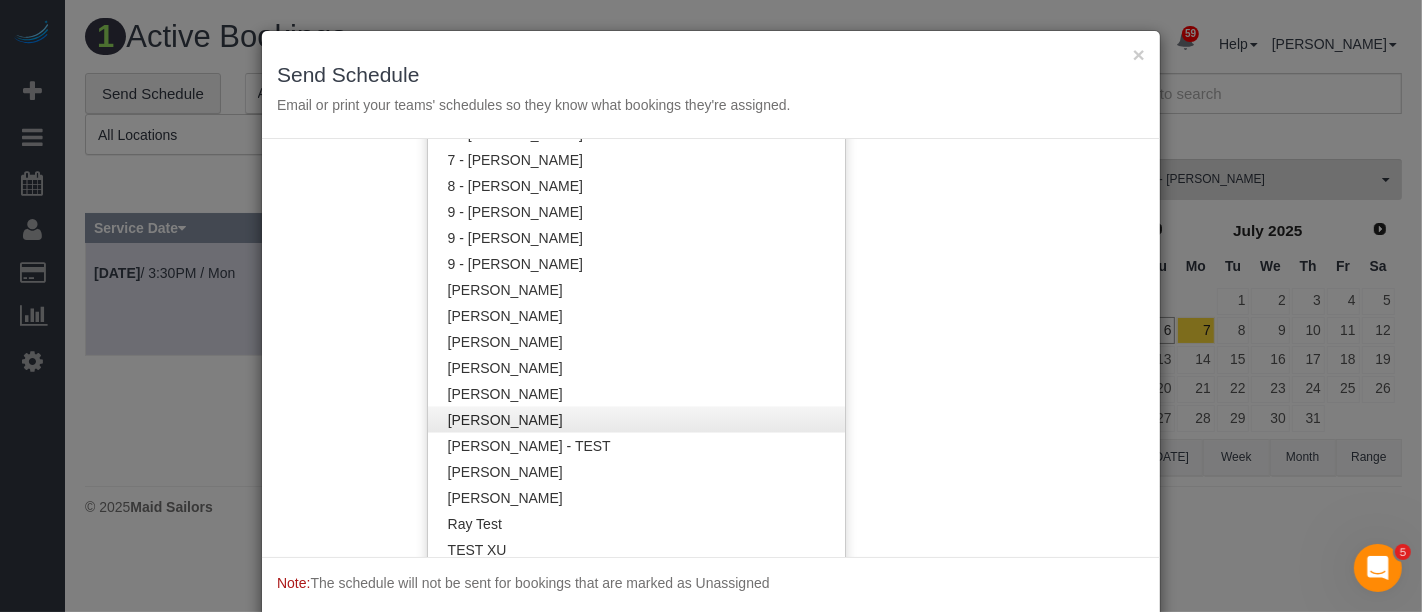 scroll, scrollTop: 1942, scrollLeft: 0, axis: vertical 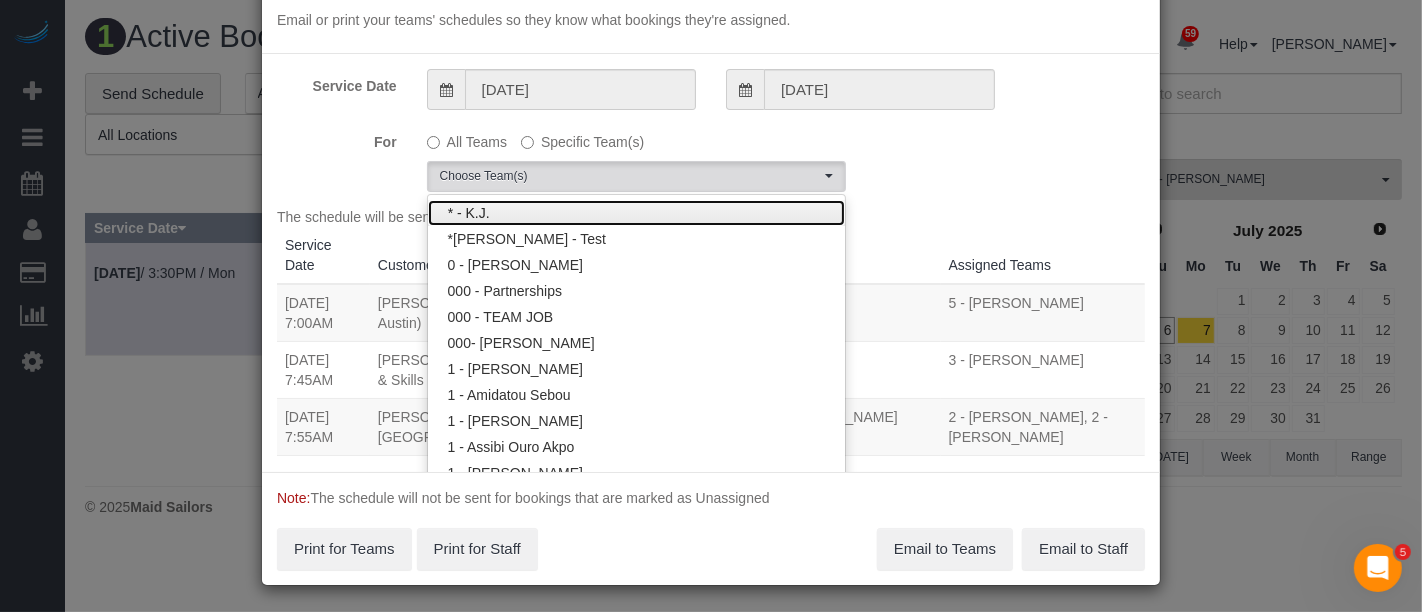click on "* - K.J." at bounding box center (636, 213) 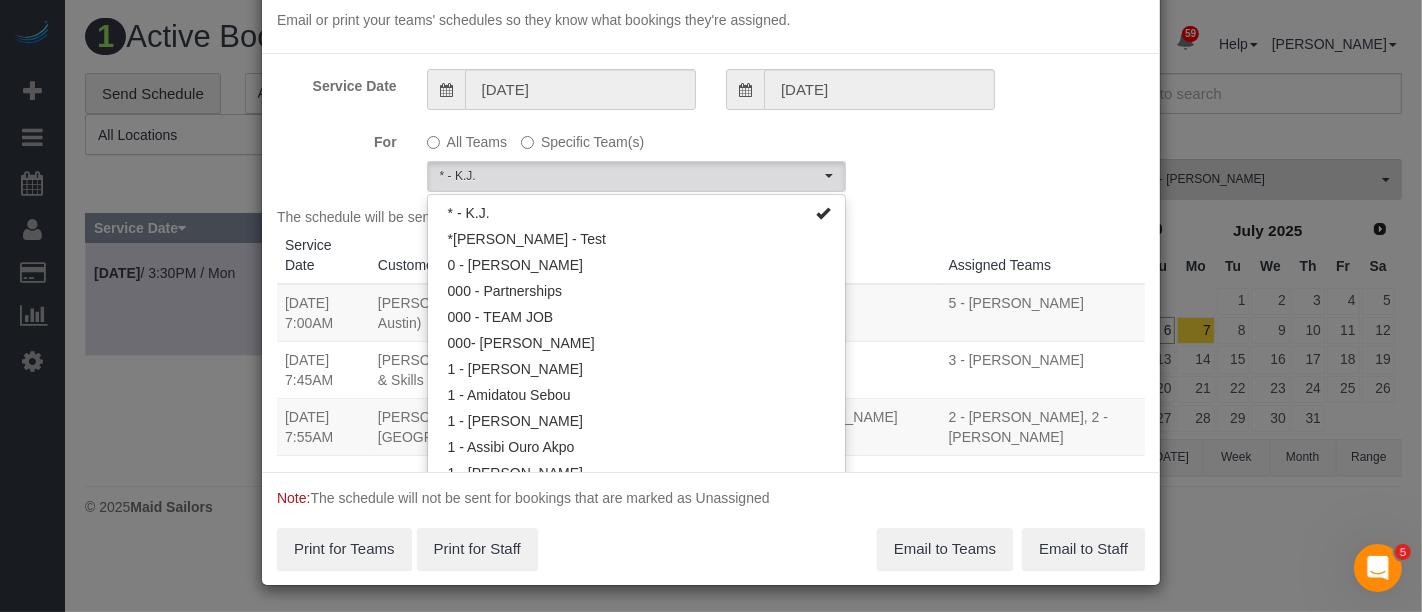 click on "For
All Teams
Specific Team(s)
* - K.J.
Choose Team(s)
* - K.J.
*[PERSON_NAME] - Test
0 - [PERSON_NAME]
000 - Partnerships
000 - TEAM JOB
000- [PERSON_NAME]" at bounding box center [711, 158] 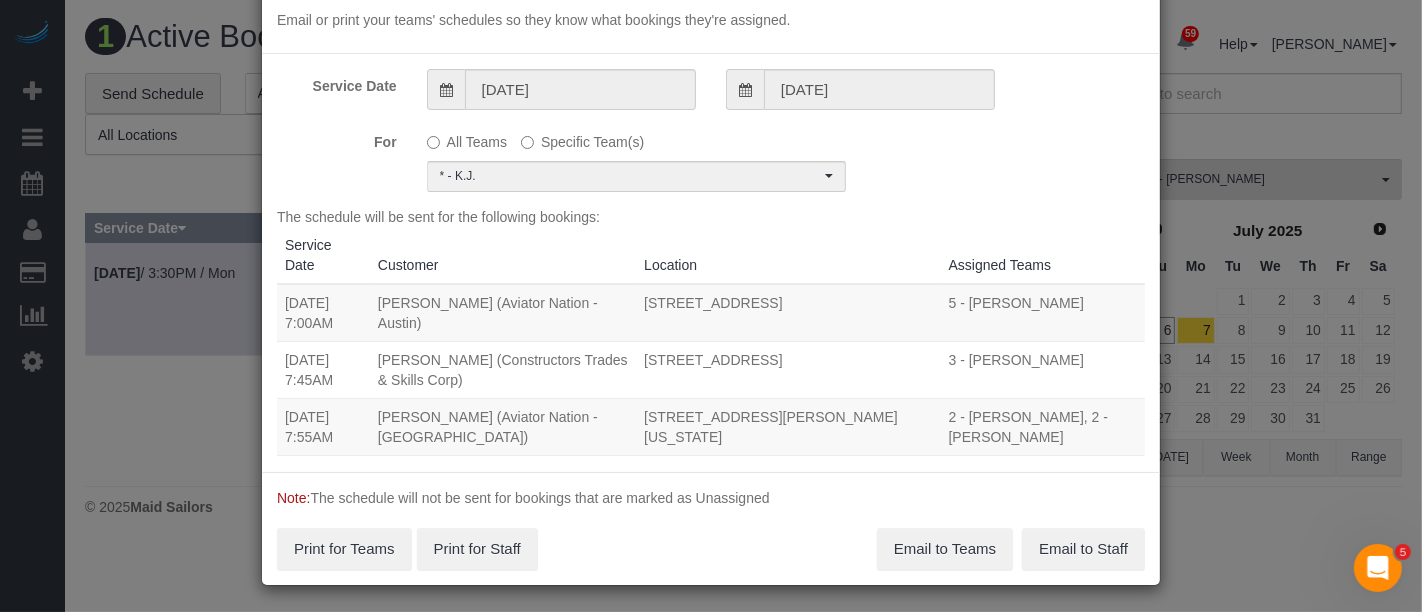 scroll, scrollTop: 57, scrollLeft: 0, axis: vertical 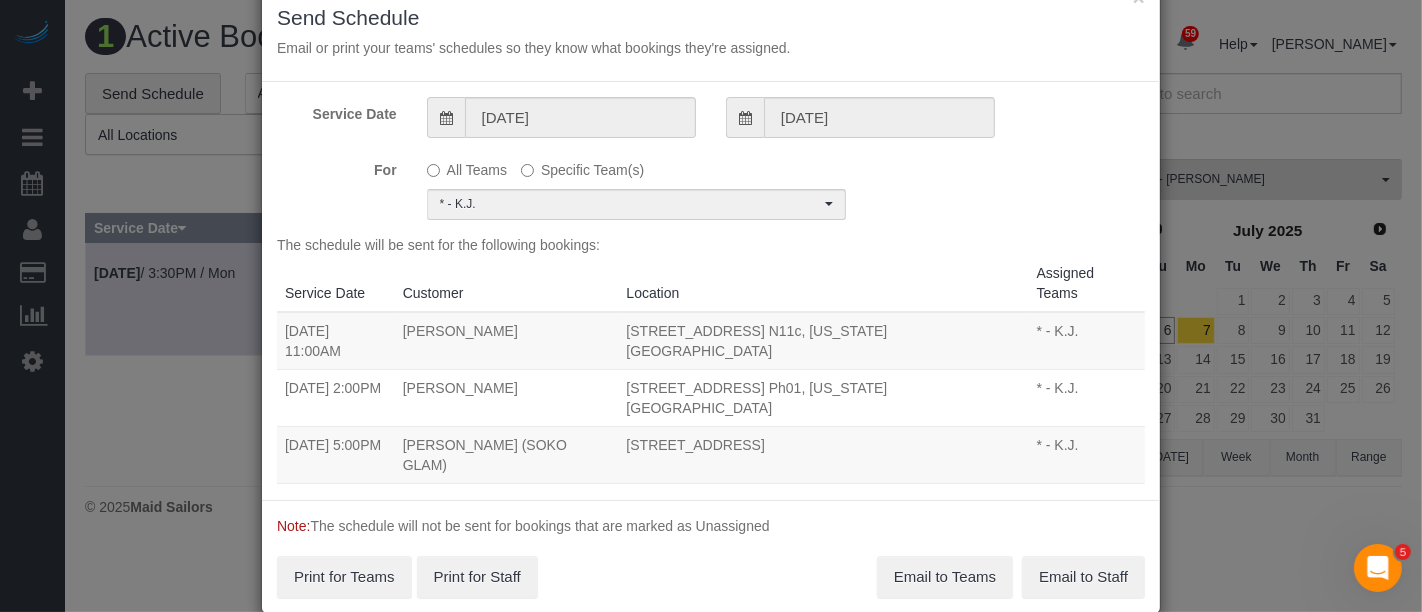 drag, startPoint x: 276, startPoint y: 309, endPoint x: 1037, endPoint y: 307, distance: 761.0026 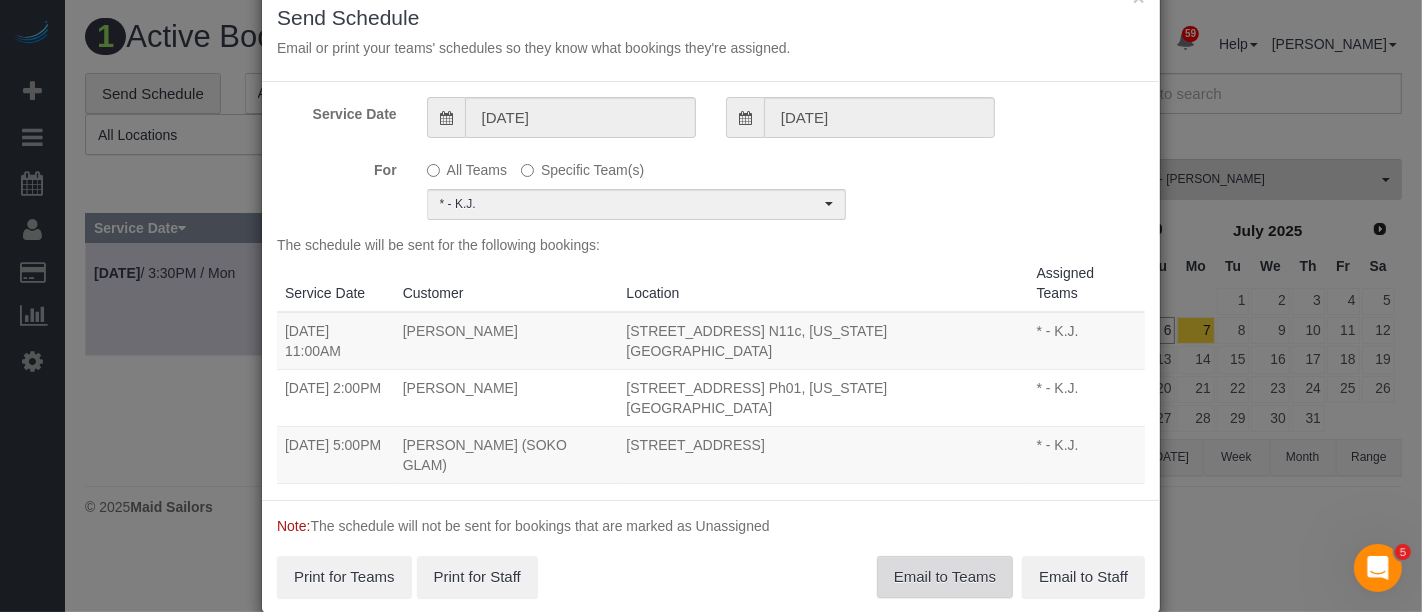 click on "Email to Teams" at bounding box center [945, 577] 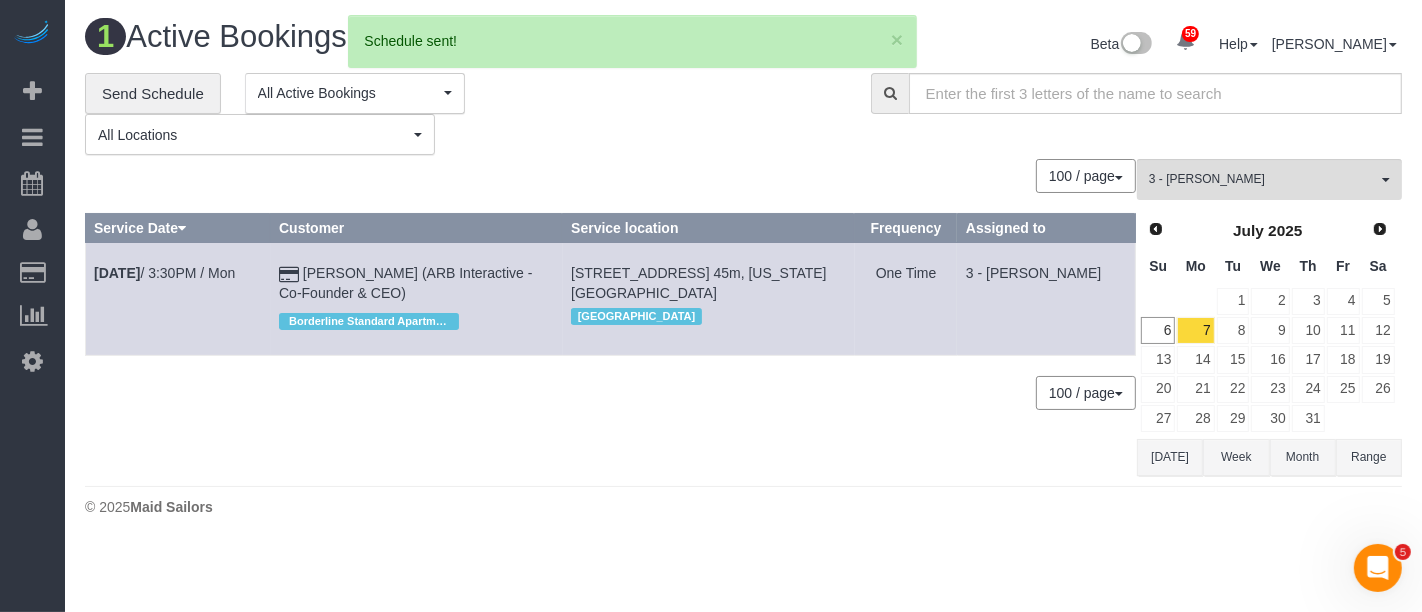 click on "**********" at bounding box center (463, 114) 